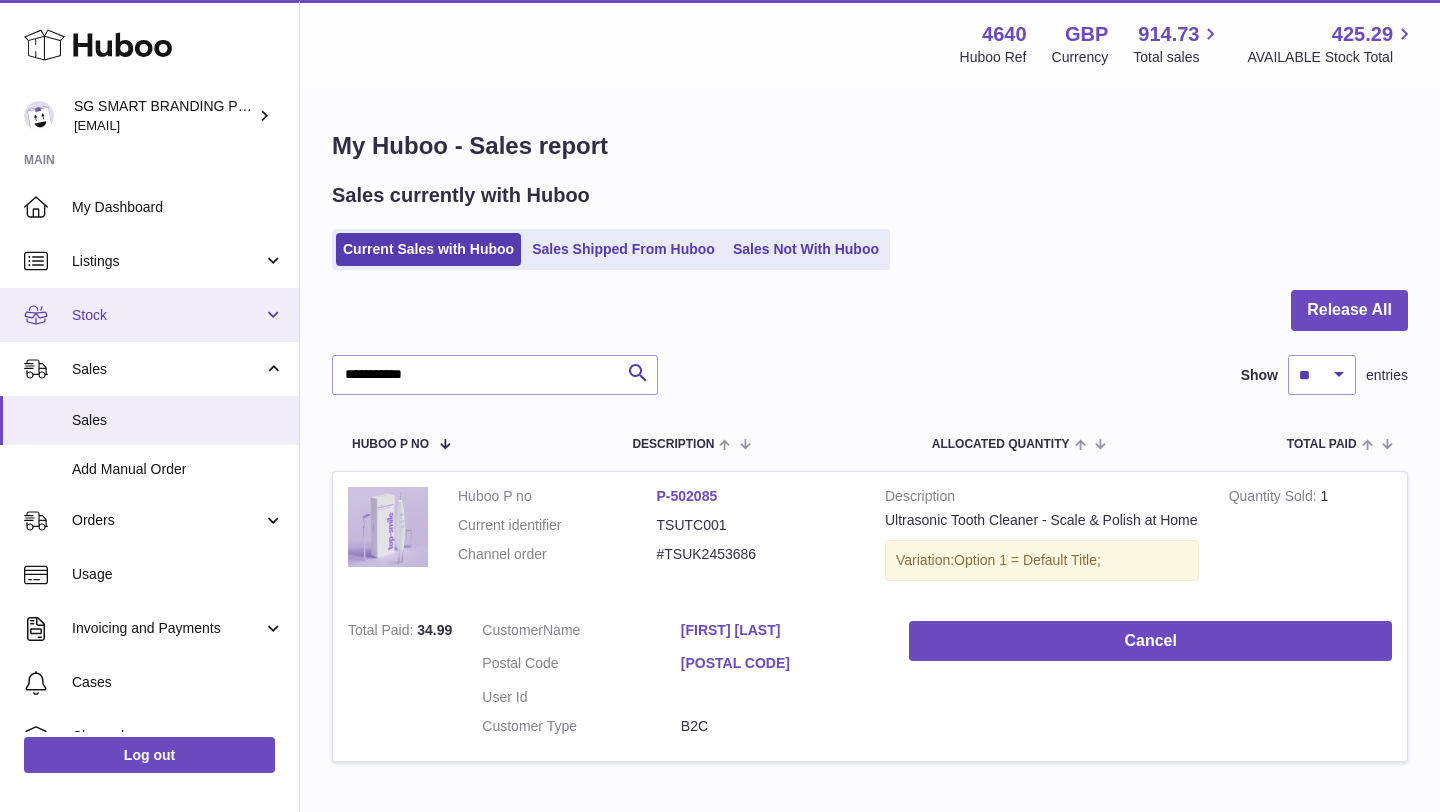scroll, scrollTop: 0, scrollLeft: 0, axis: both 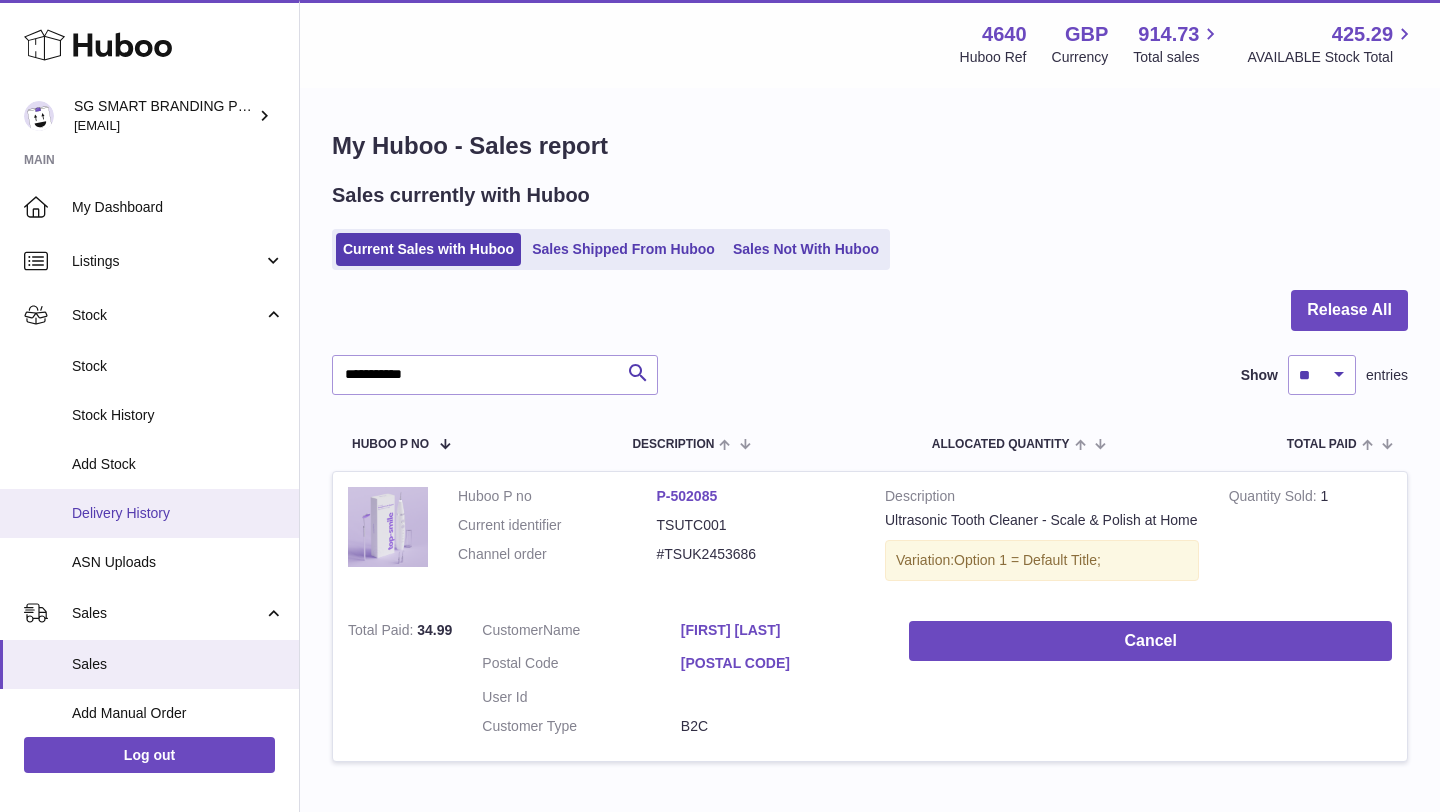 click on "Delivery History" at bounding box center (178, 513) 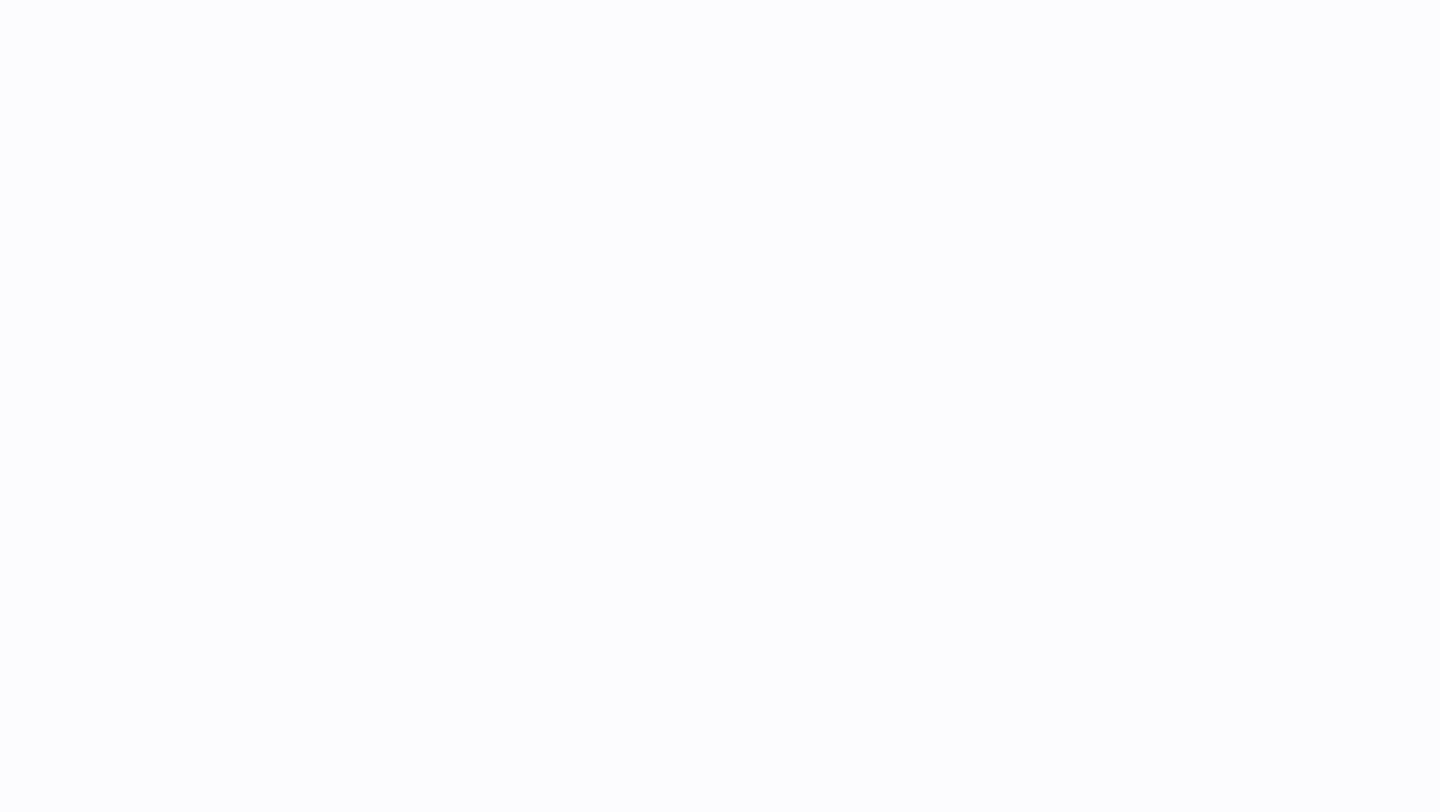 scroll, scrollTop: 0, scrollLeft: 0, axis: both 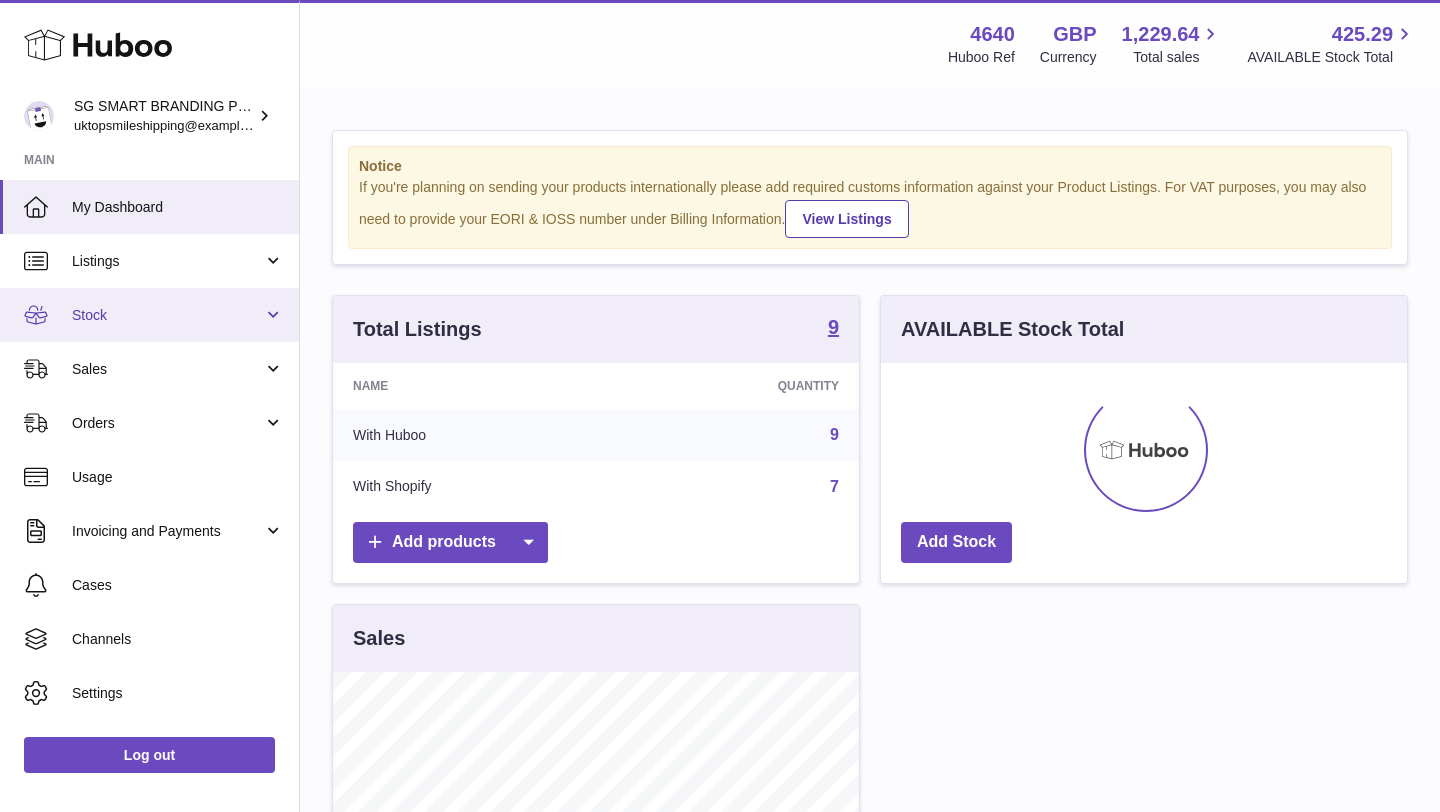click on "Stock" at bounding box center [167, 315] 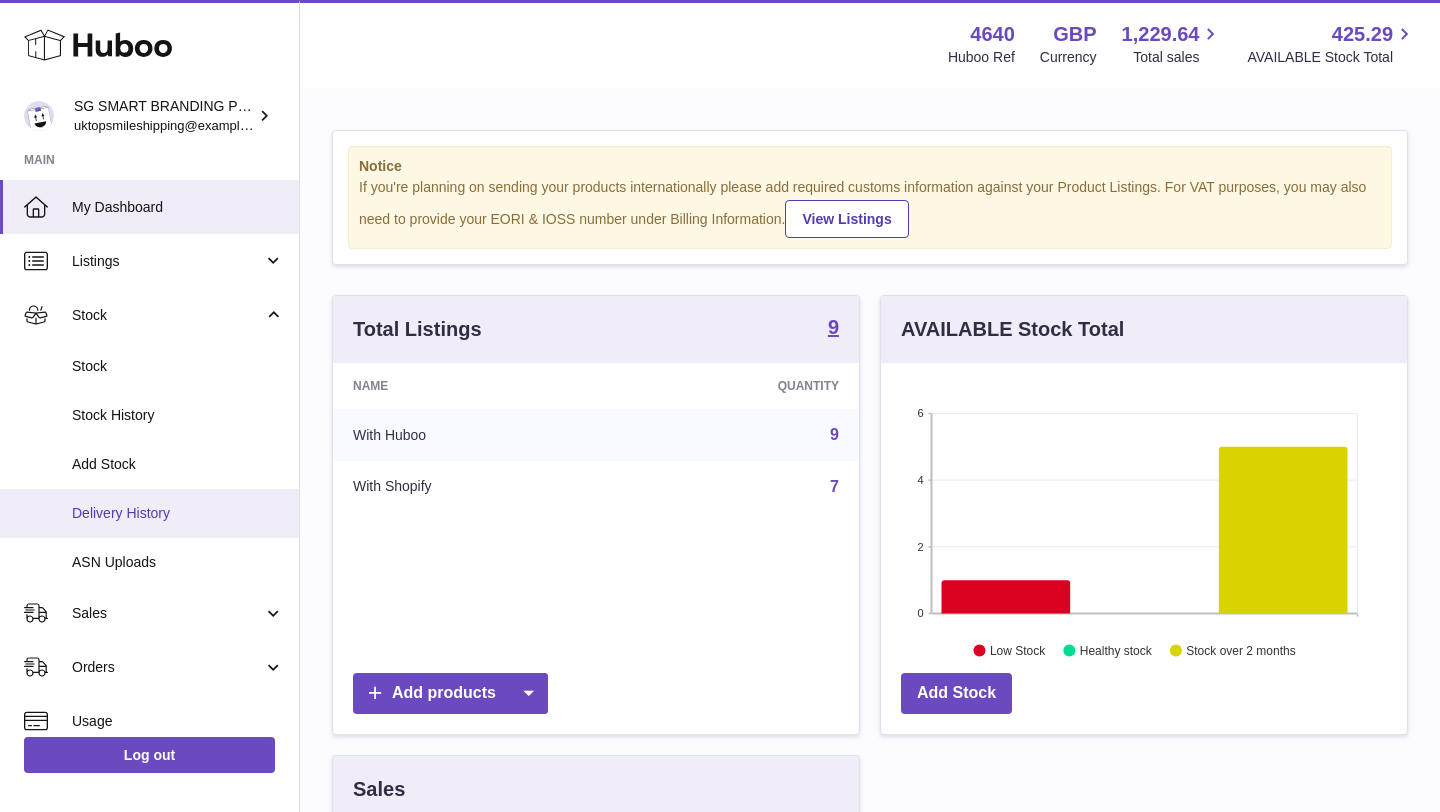 click on "Delivery History" at bounding box center [178, 513] 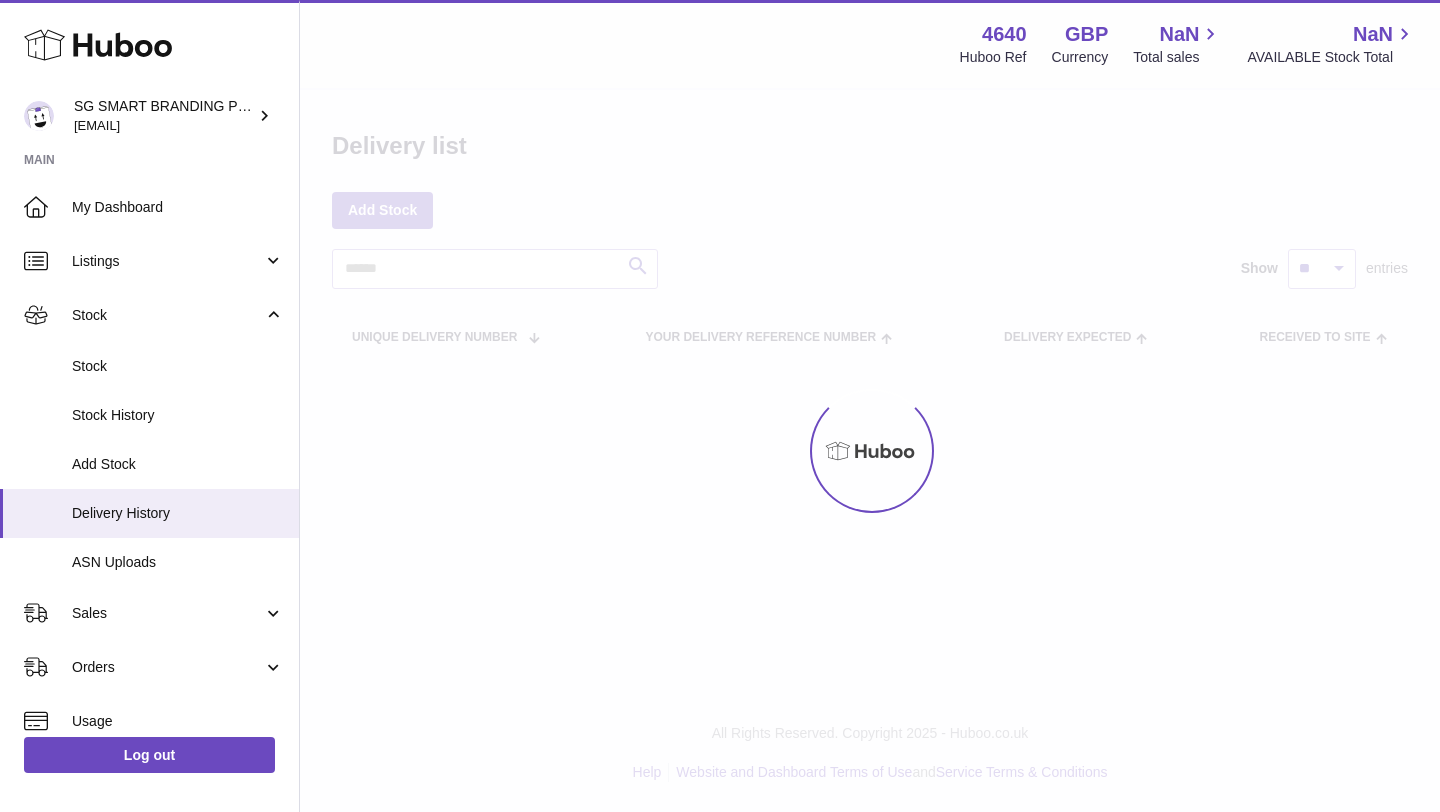scroll, scrollTop: 0, scrollLeft: 0, axis: both 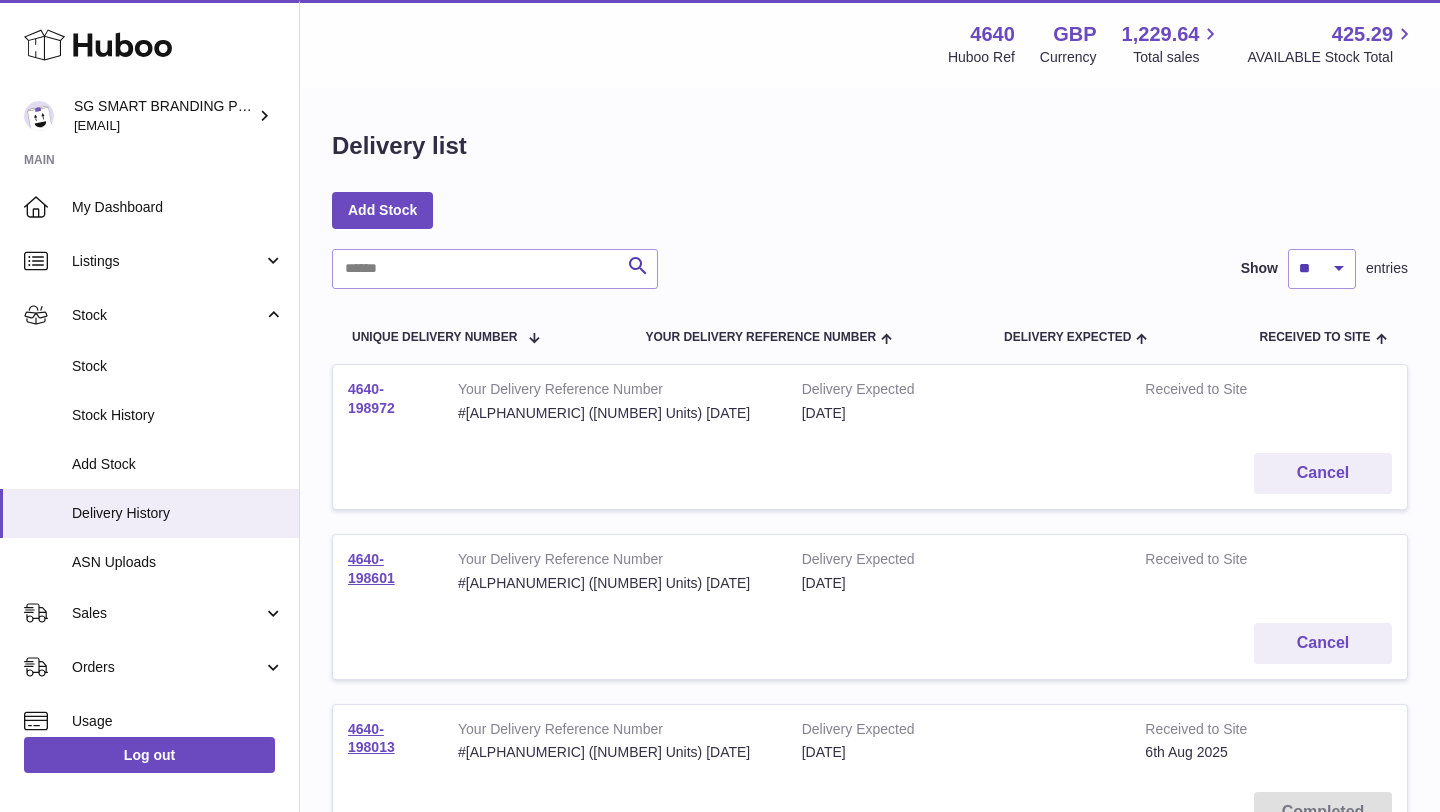 click on "4640-198972" at bounding box center (371, 398) 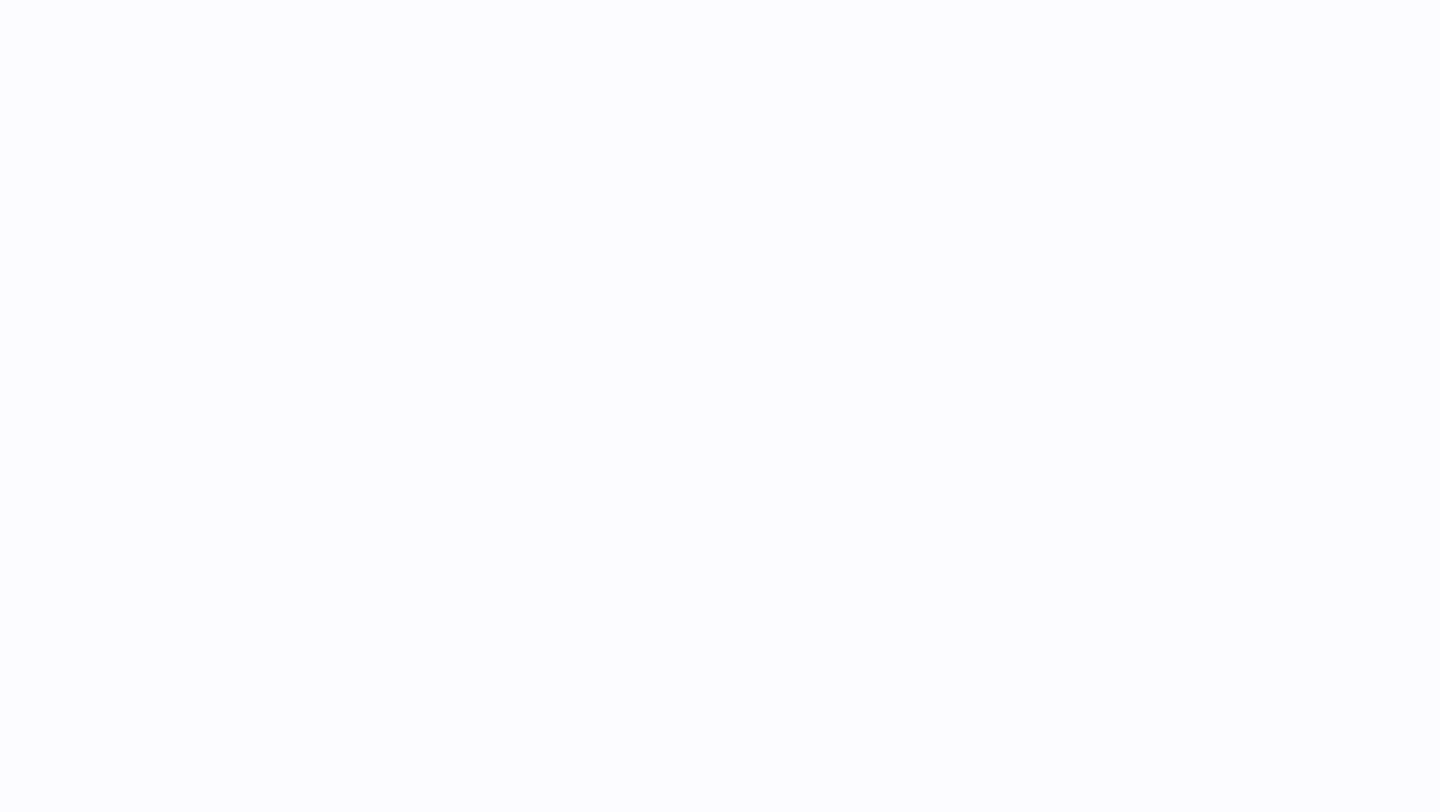 scroll, scrollTop: 0, scrollLeft: 0, axis: both 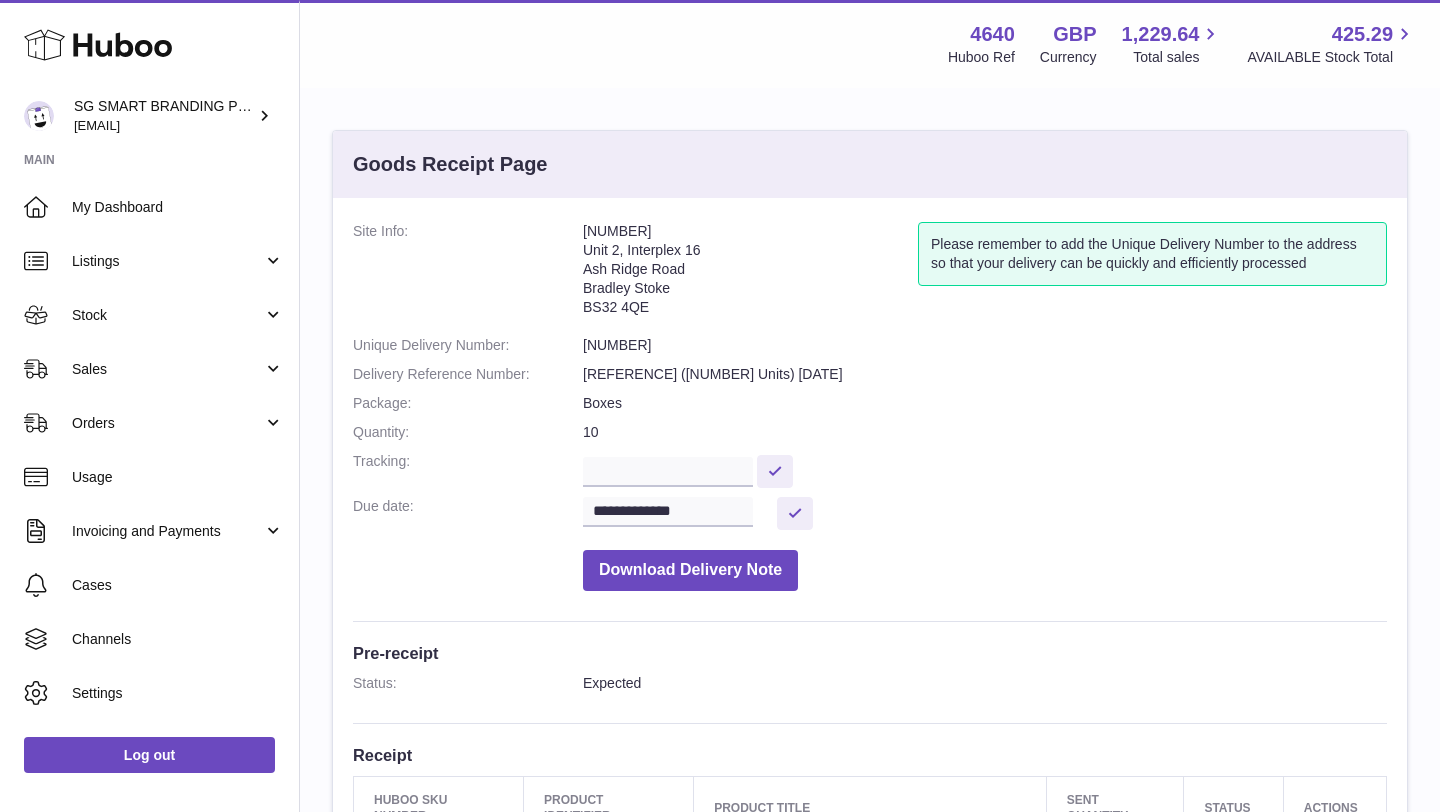 drag, startPoint x: 659, startPoint y: 304, endPoint x: 570, endPoint y: 237, distance: 111.40018 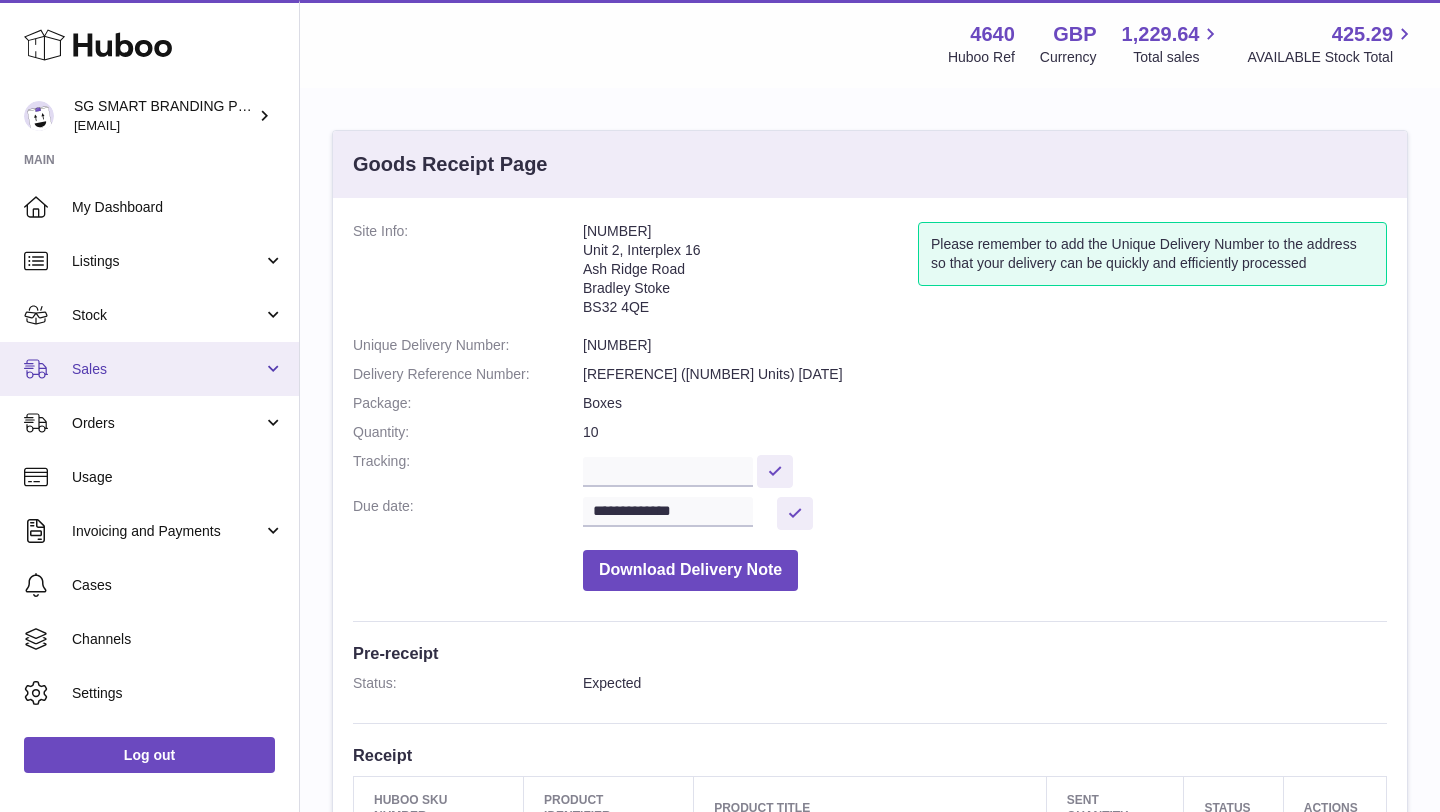 click on "Sales" at bounding box center [167, 369] 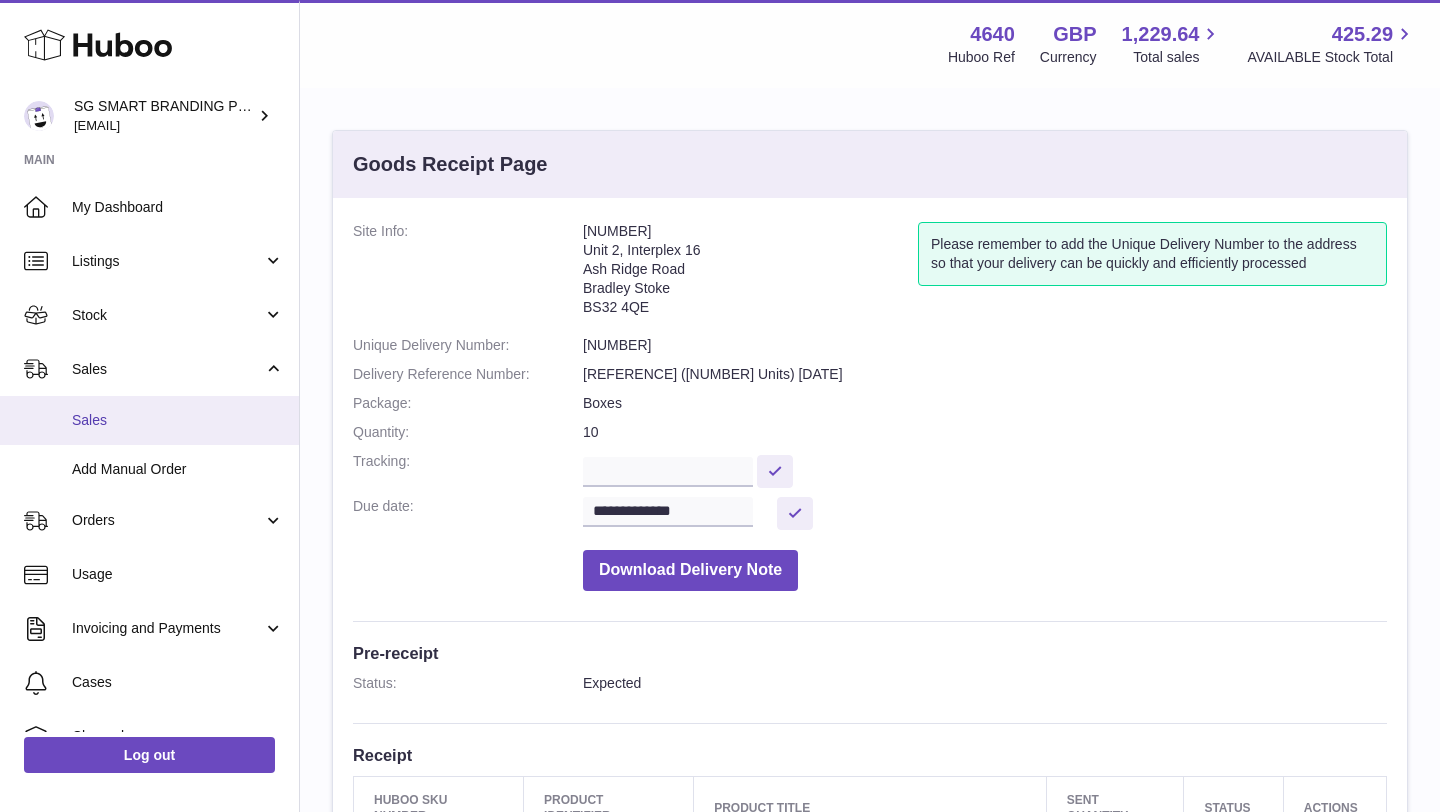 click on "Sales" at bounding box center [178, 420] 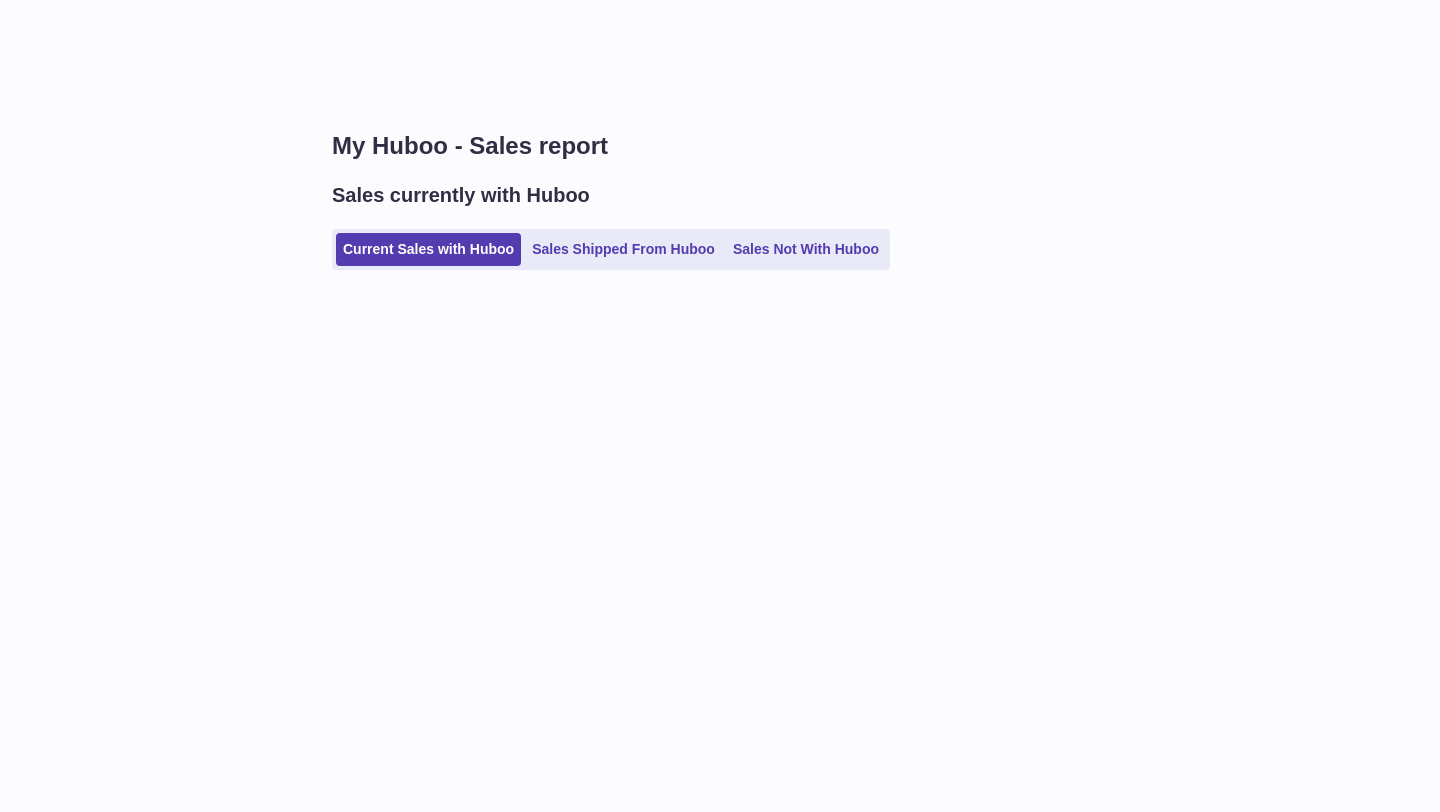 scroll, scrollTop: 0, scrollLeft: 0, axis: both 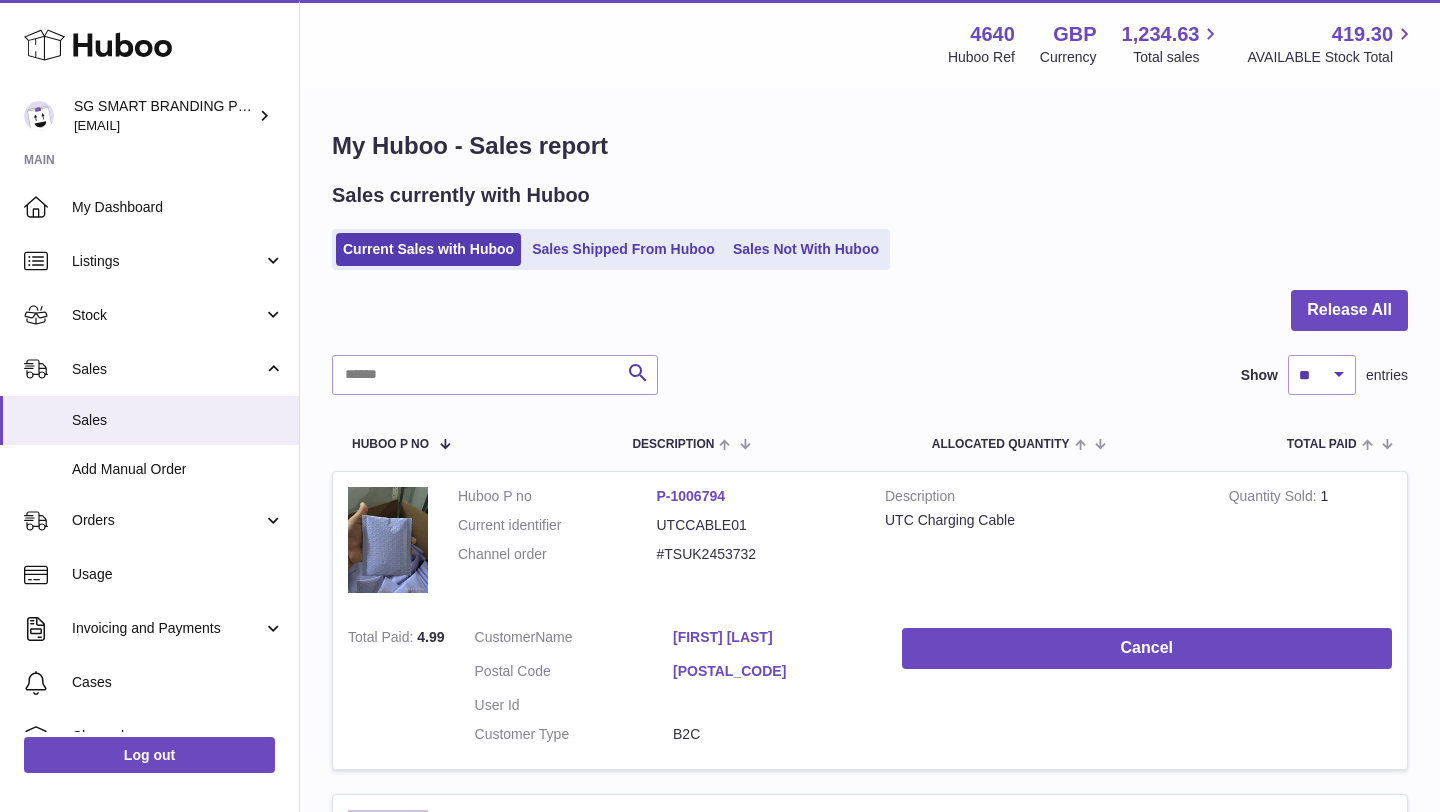 click at bounding box center (870, 322) 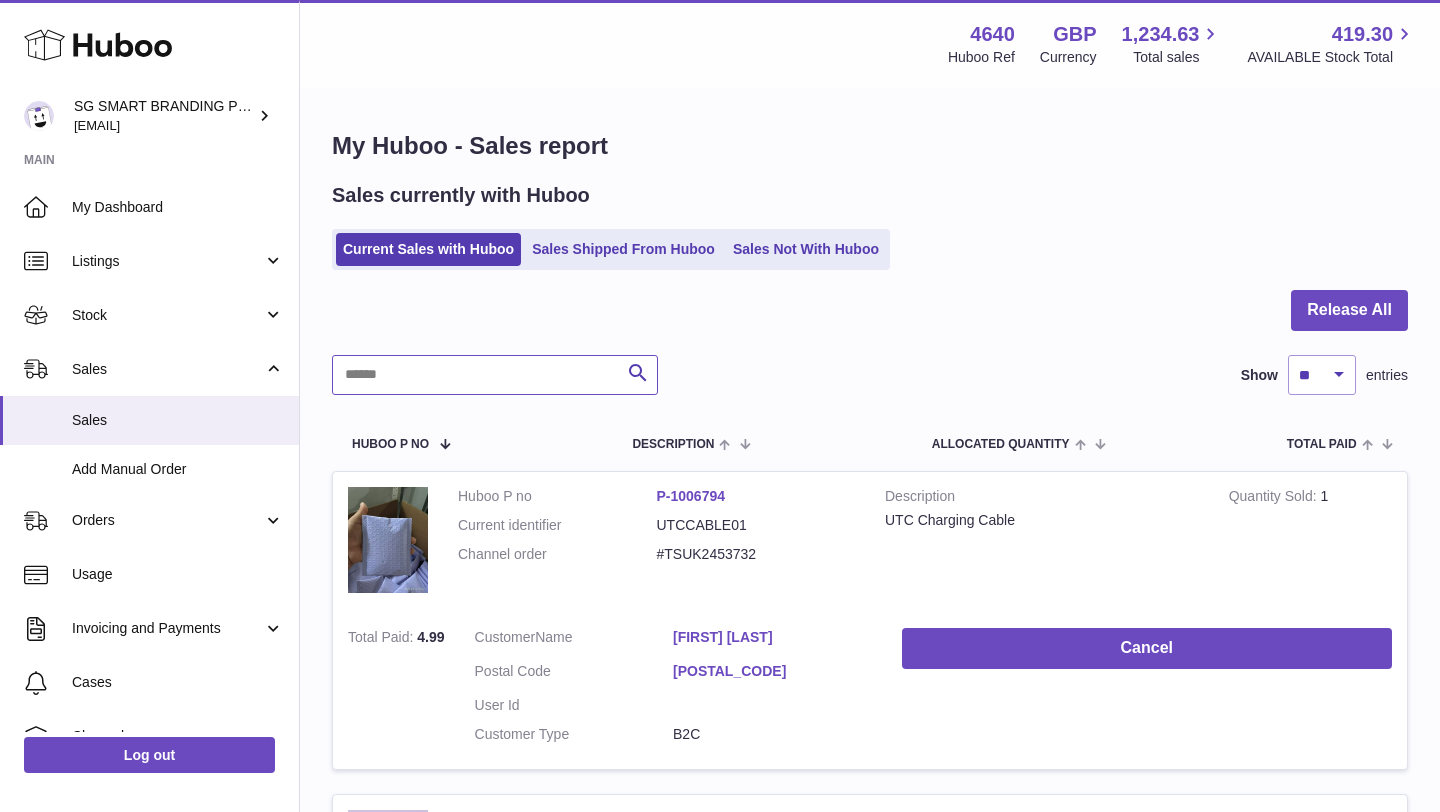 click at bounding box center [495, 375] 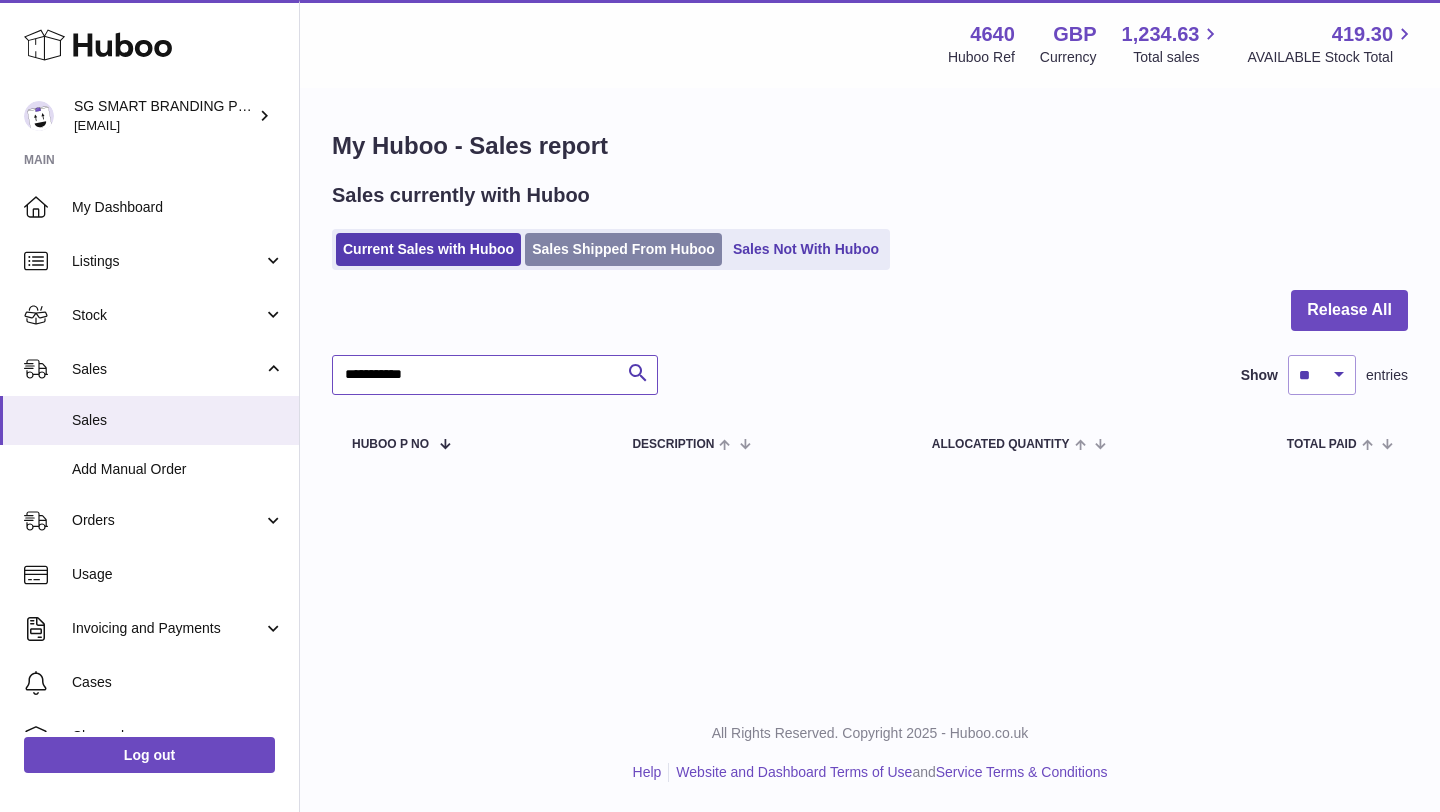 type on "**********" 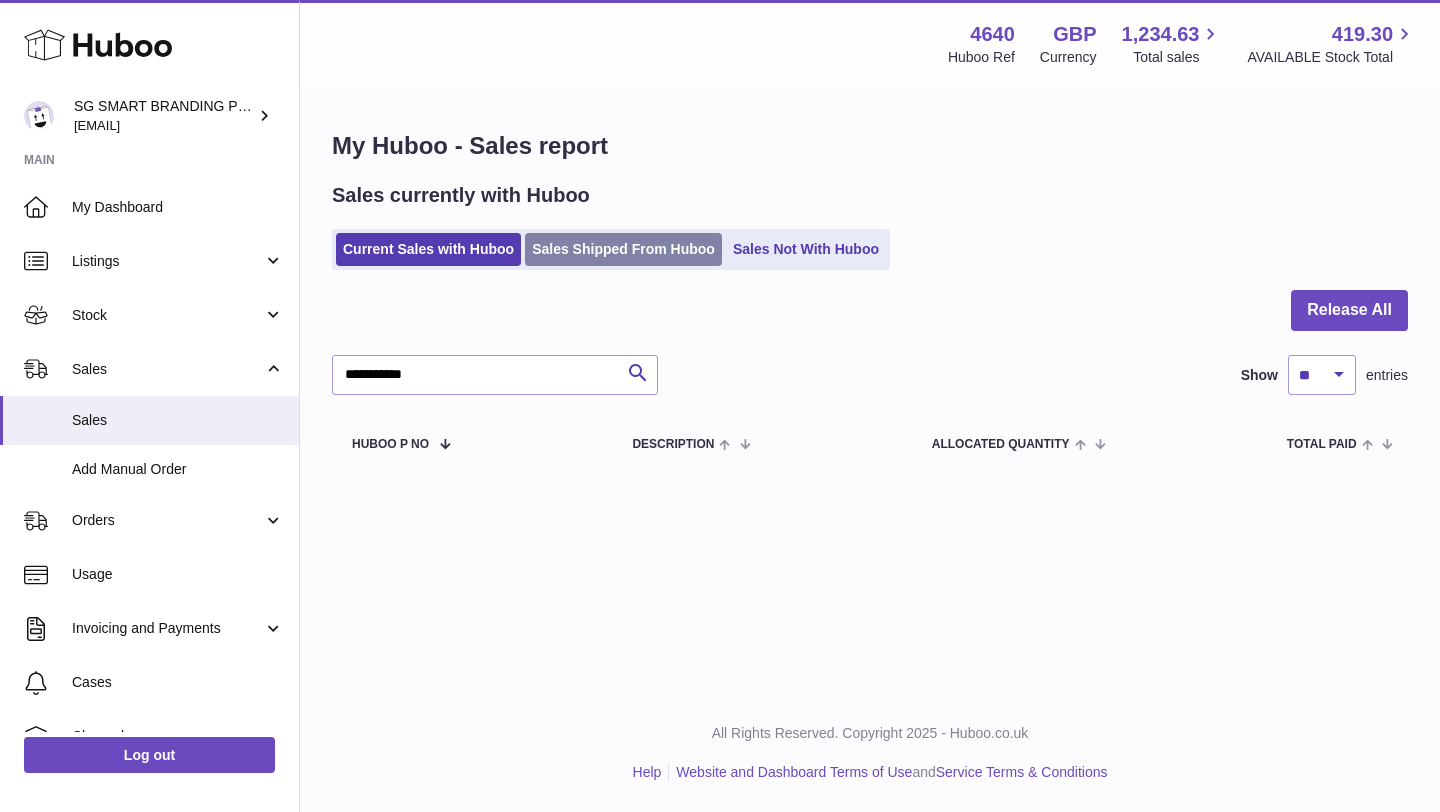 click on "Sales Shipped From Huboo" at bounding box center (623, 249) 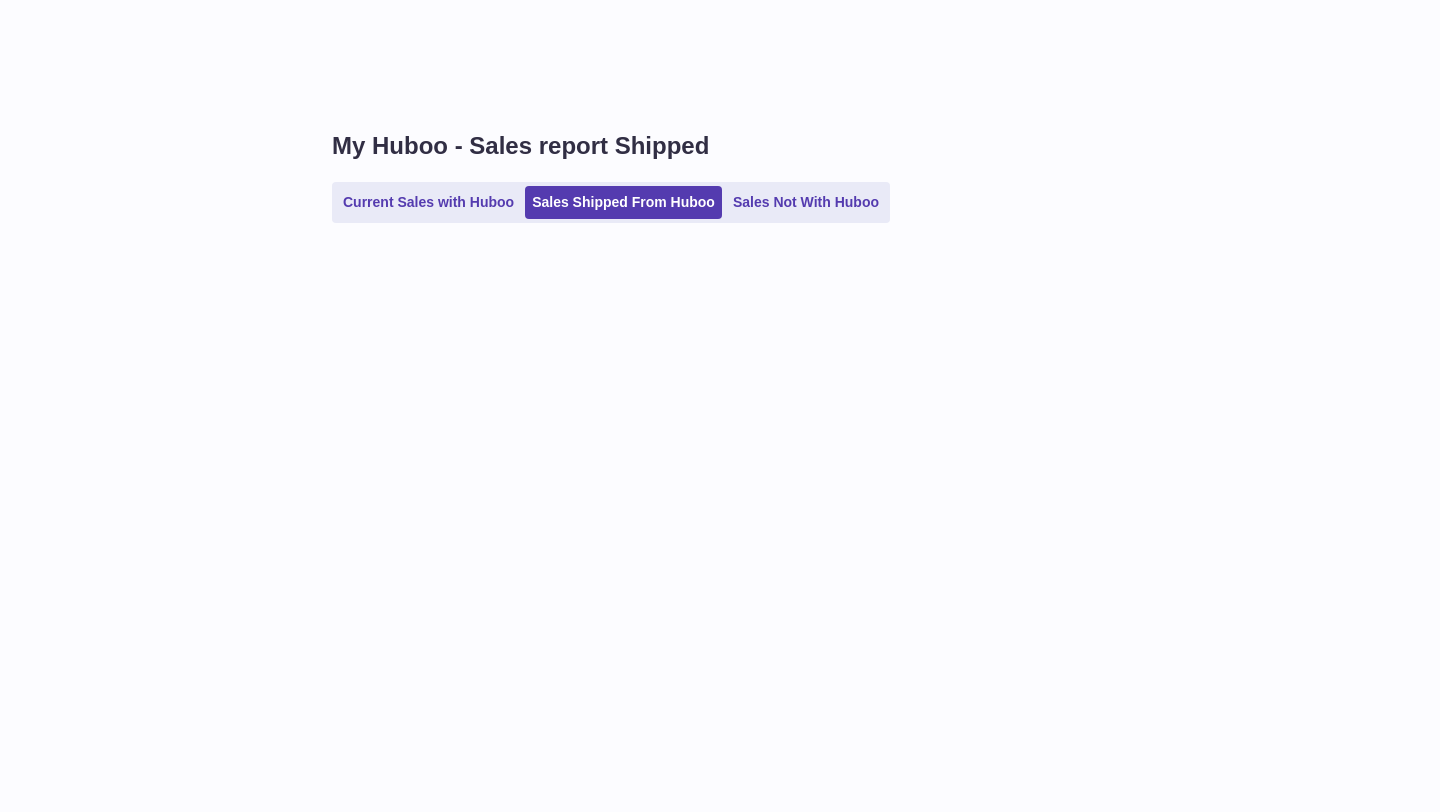 scroll, scrollTop: 0, scrollLeft: 0, axis: both 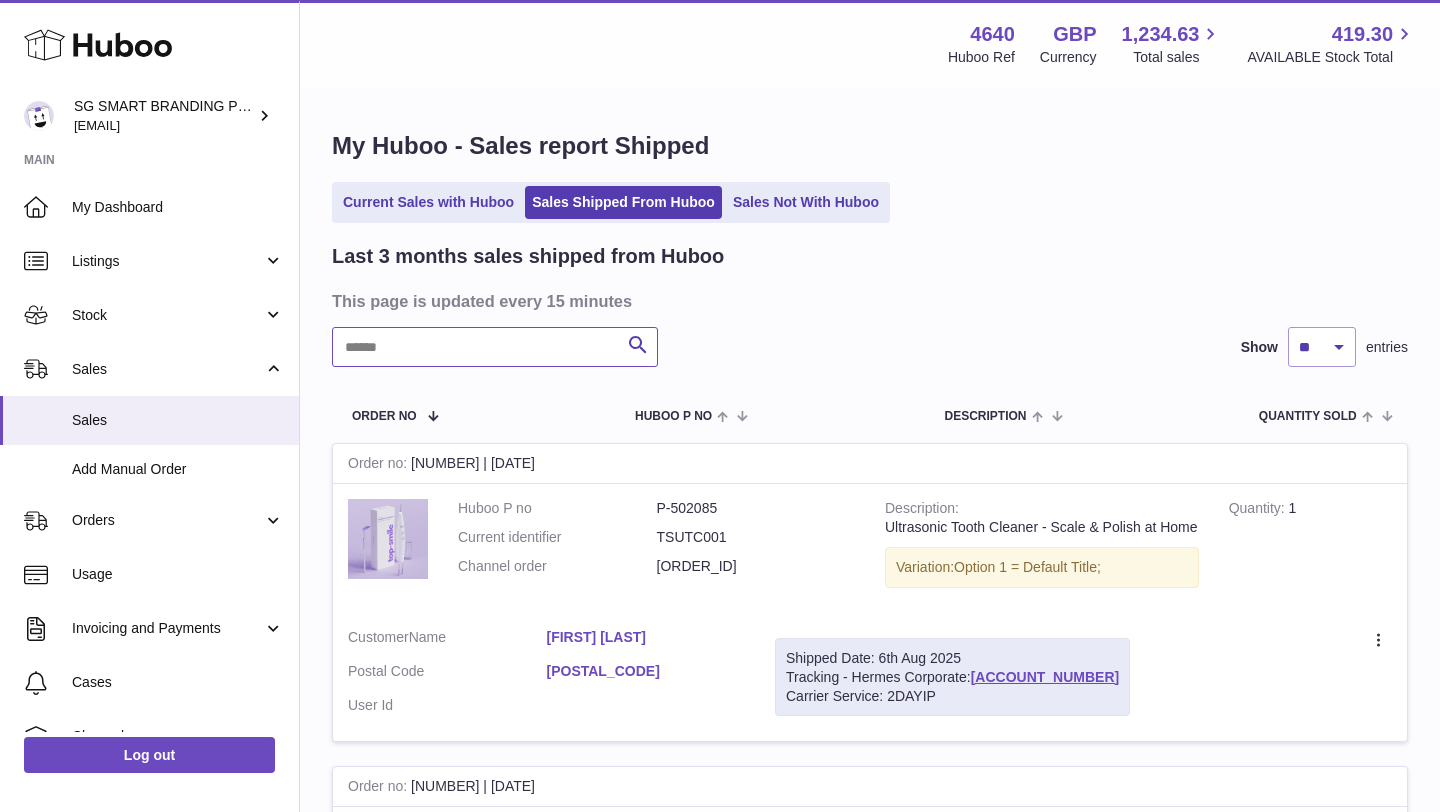 click at bounding box center (495, 347) 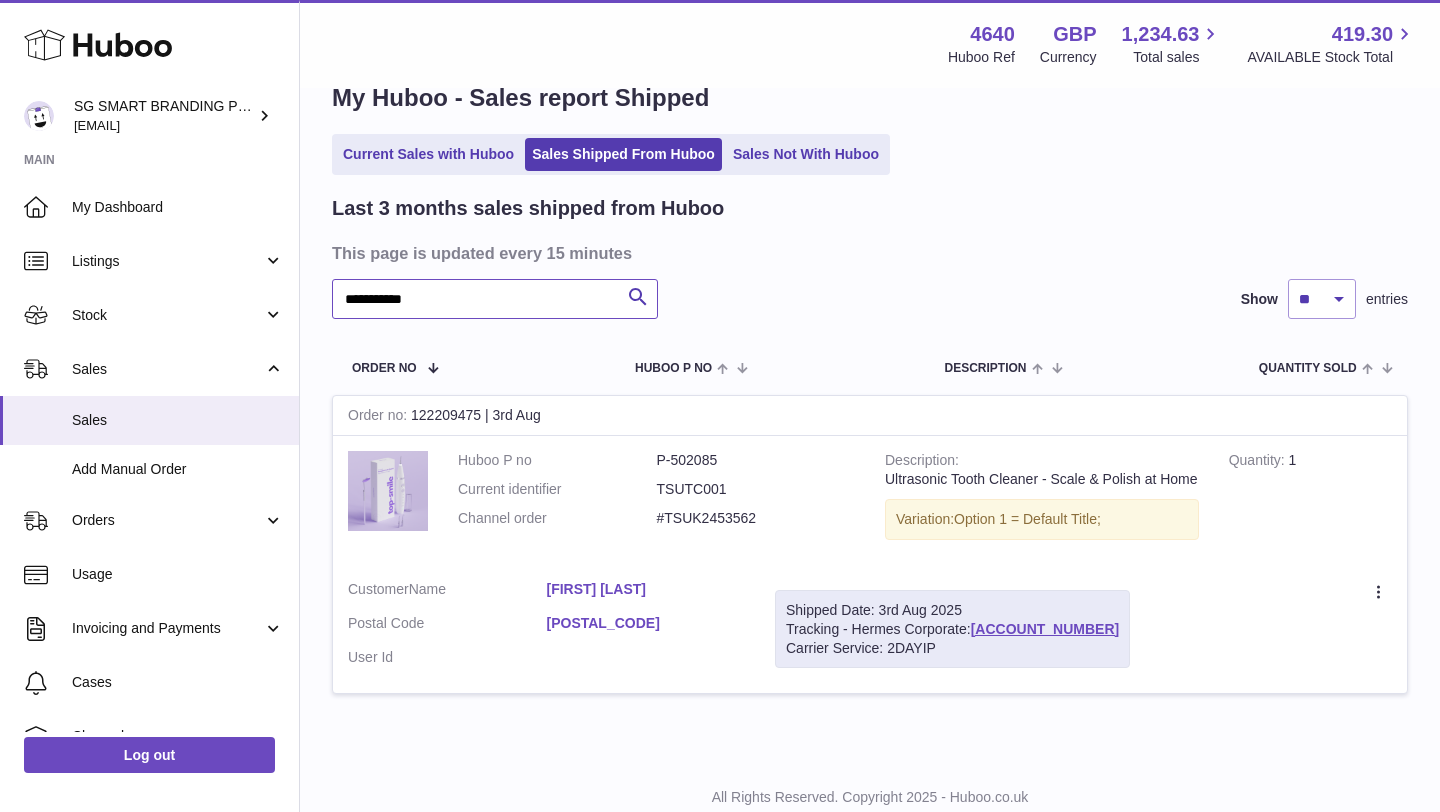 scroll, scrollTop: 43, scrollLeft: 0, axis: vertical 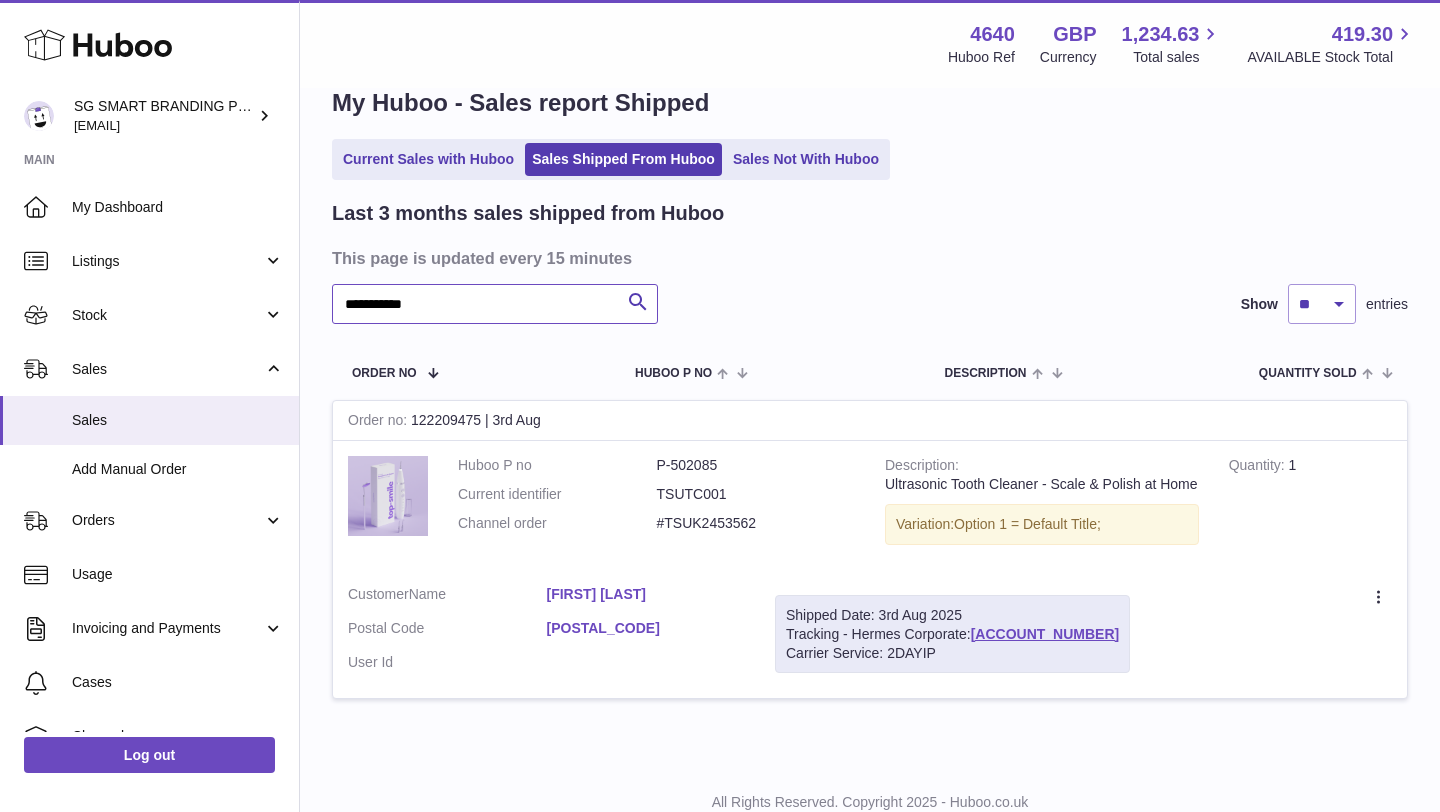 click on "**********" at bounding box center (495, 304) 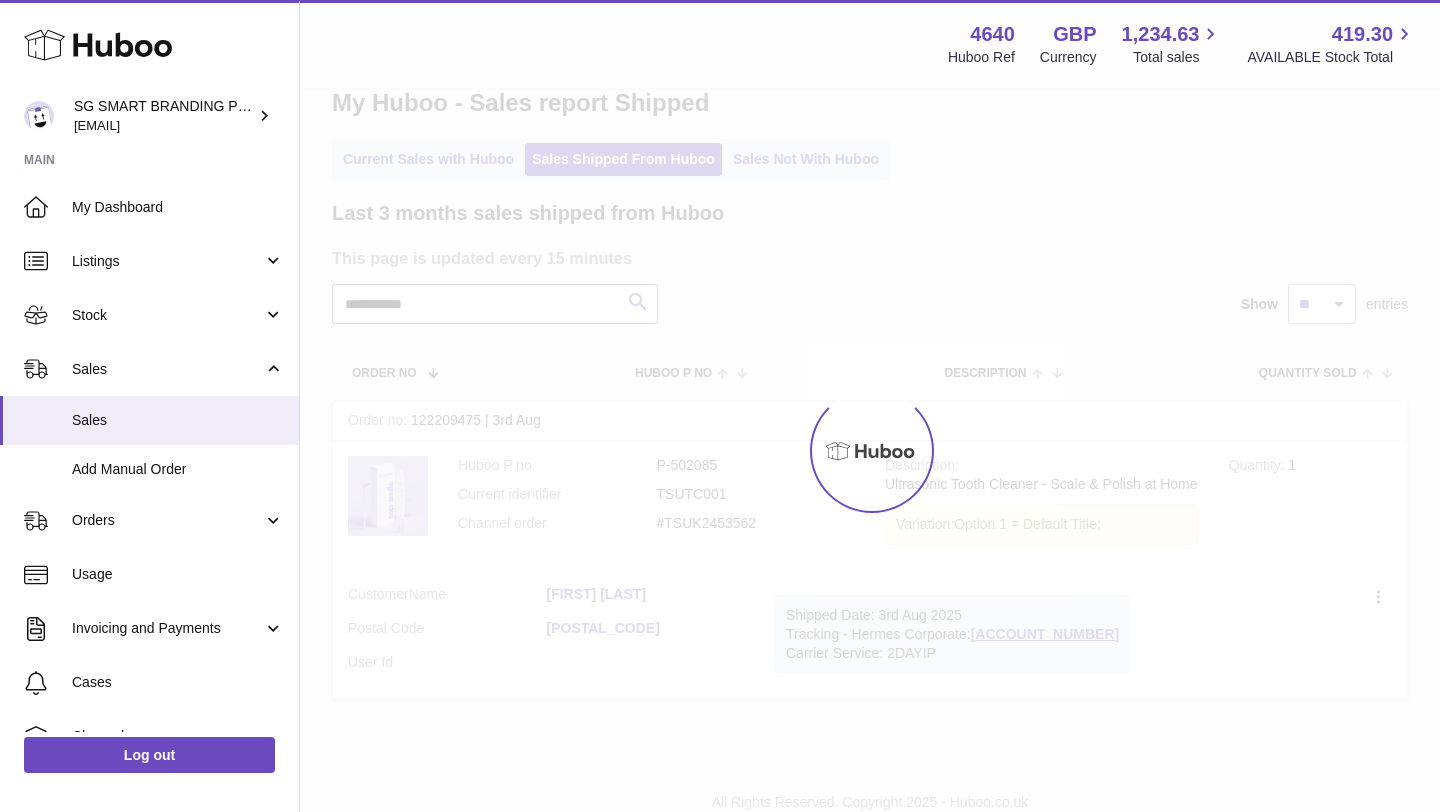type on "**********" 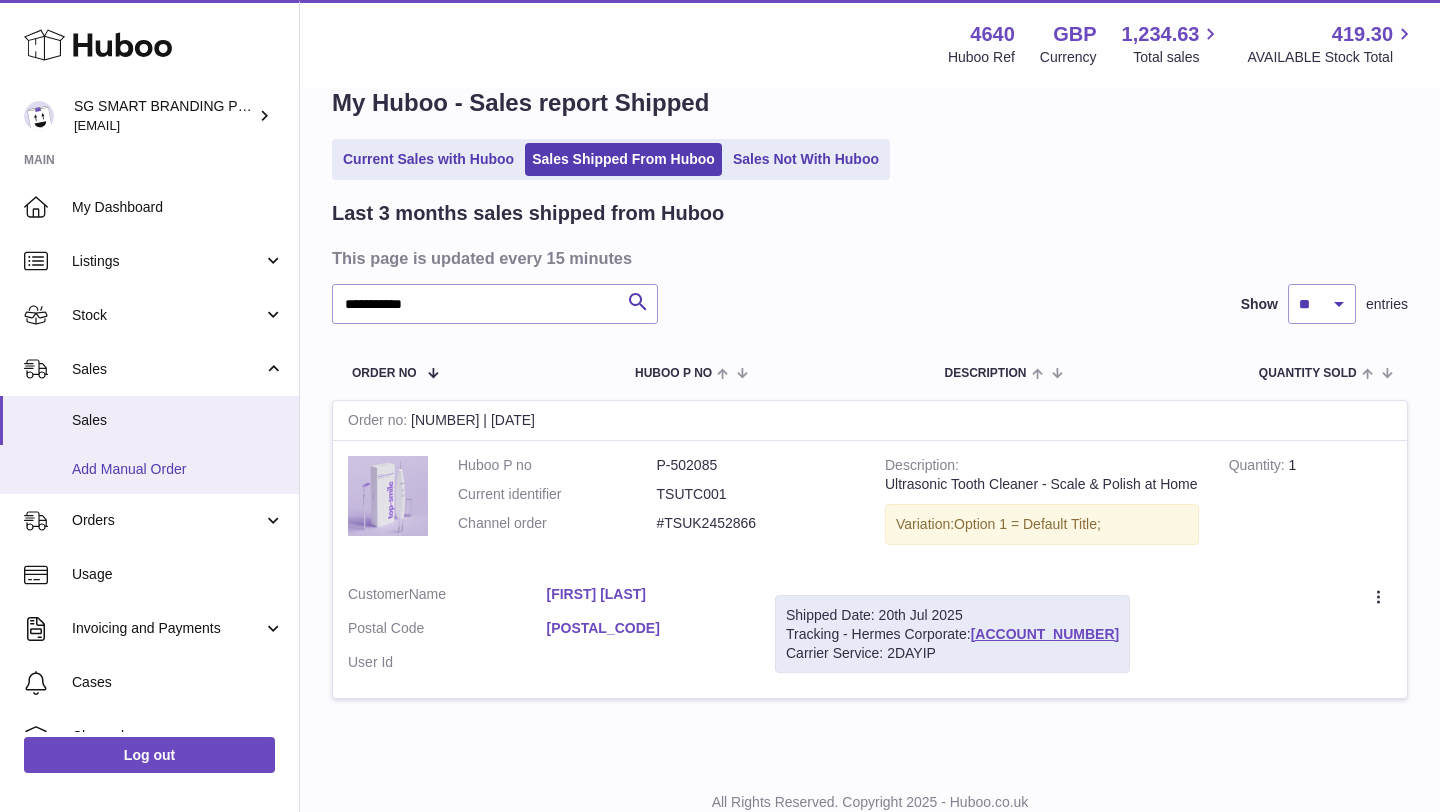 click on "Add Manual Order" at bounding box center [178, 469] 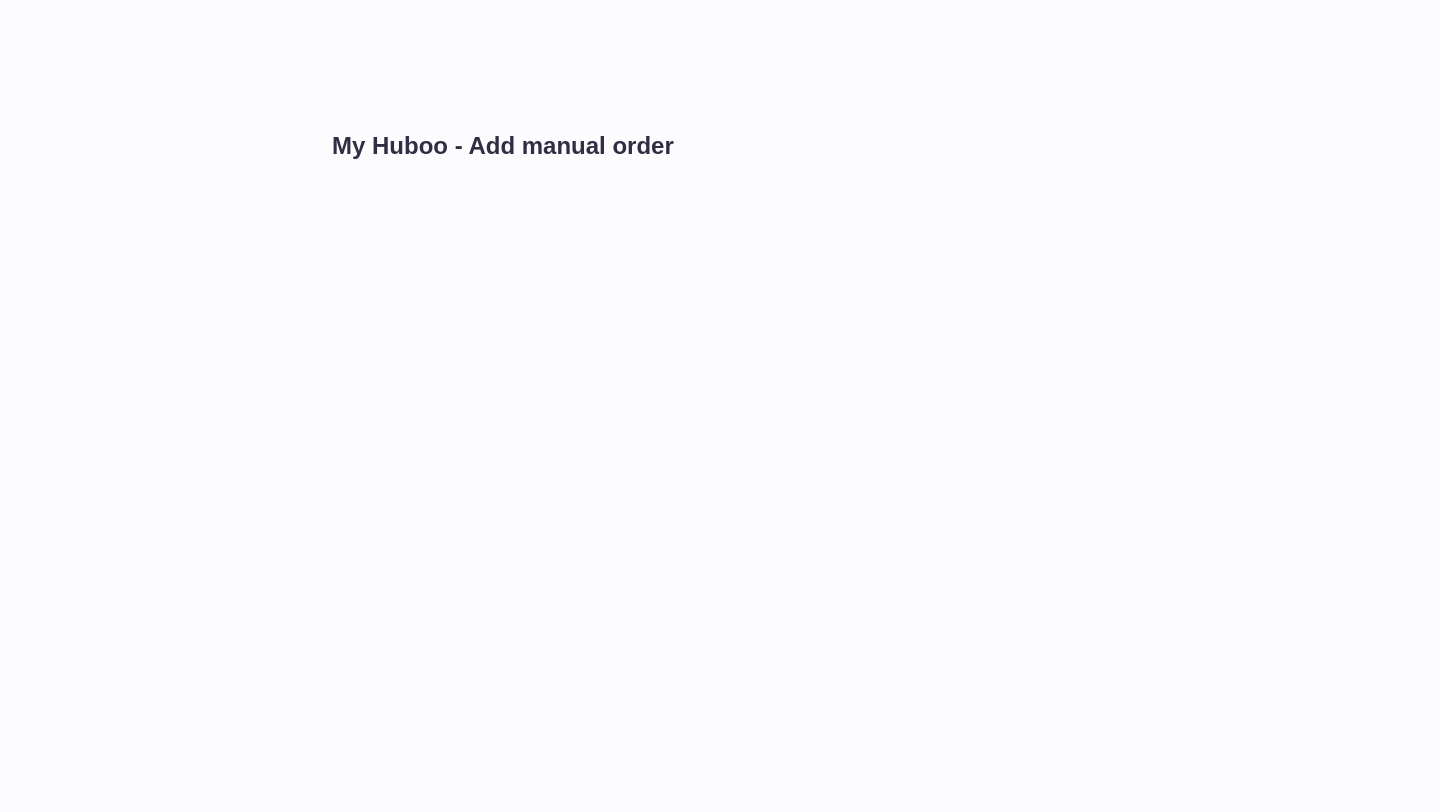 scroll, scrollTop: 0, scrollLeft: 0, axis: both 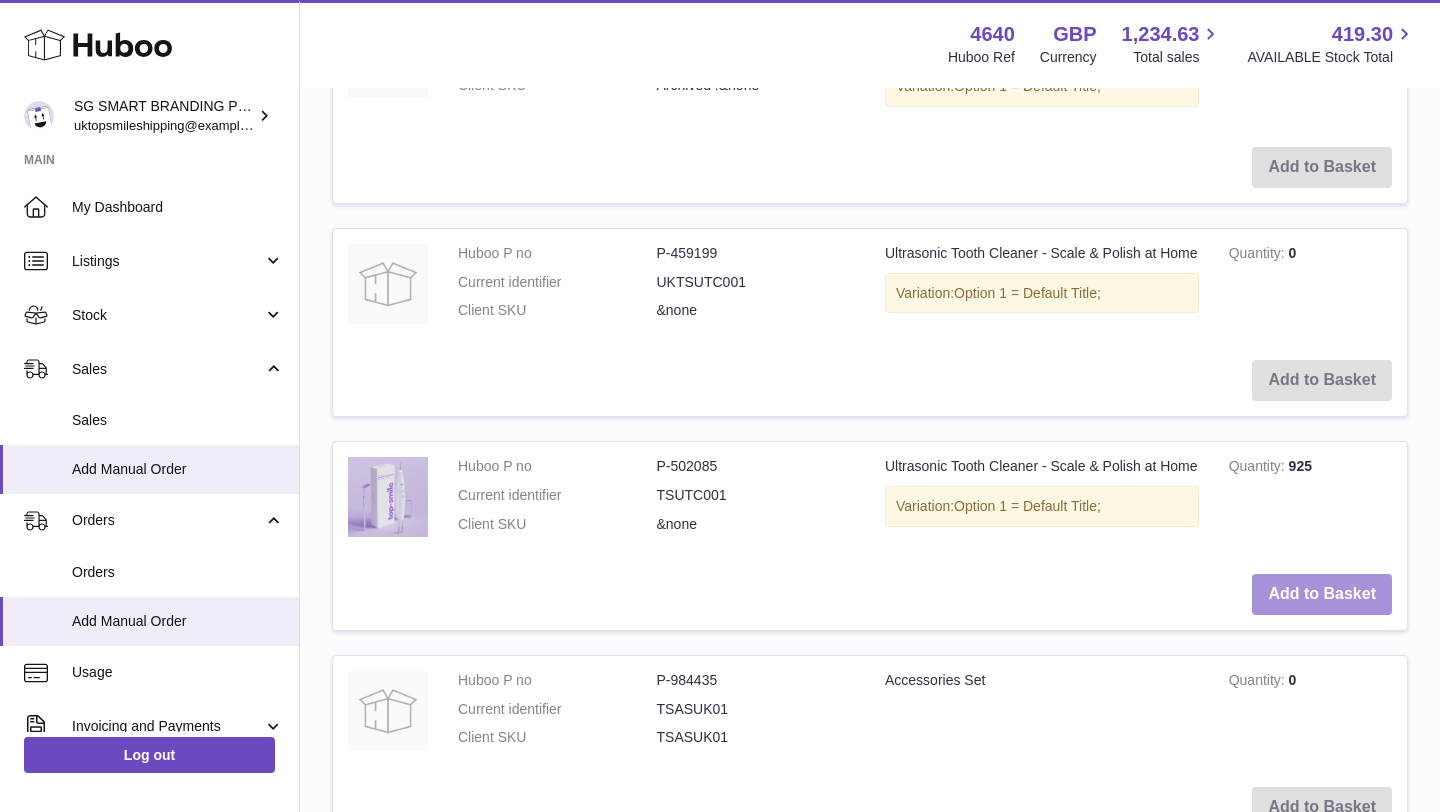 click on "Add to Basket" at bounding box center (1322, 594) 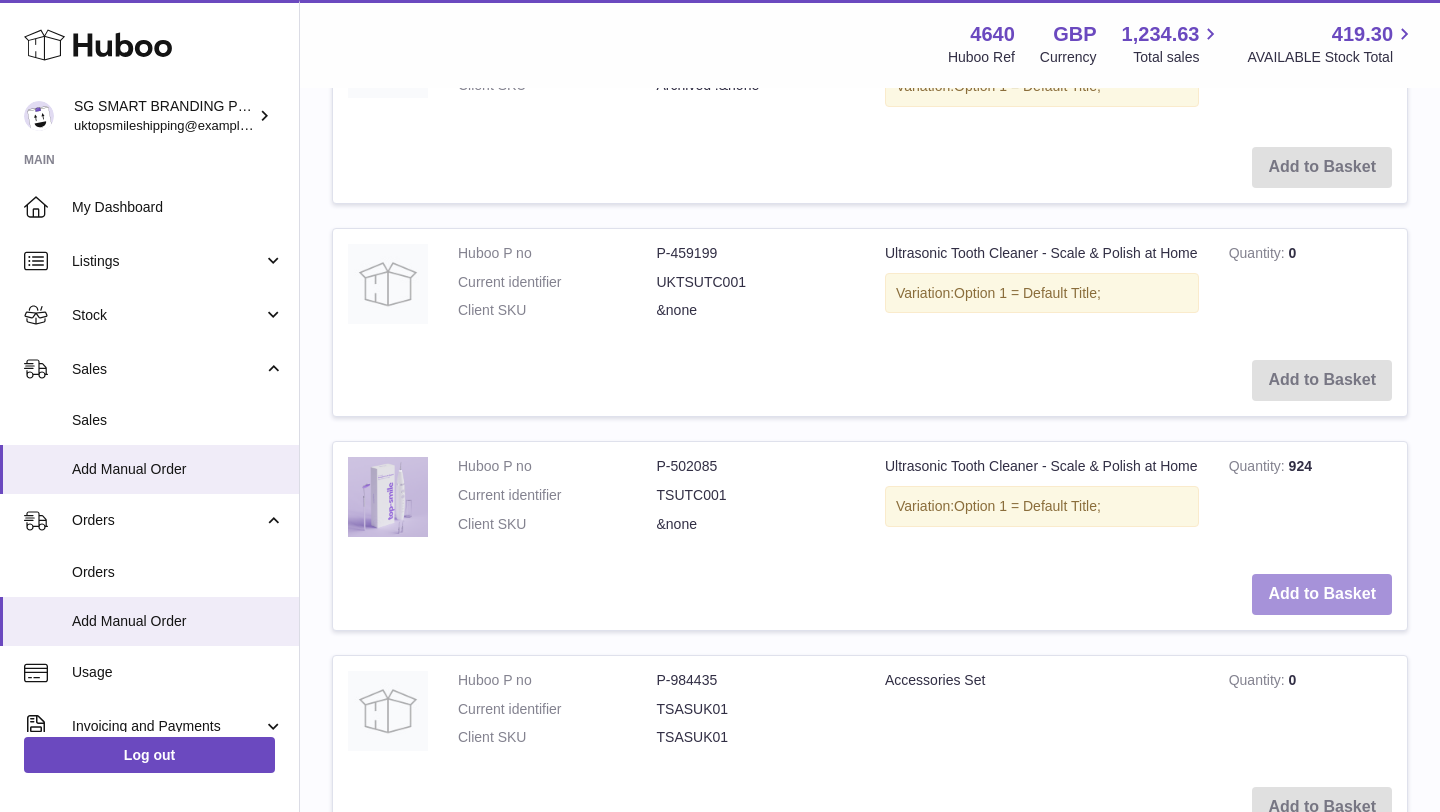 scroll, scrollTop: 1283, scrollLeft: 0, axis: vertical 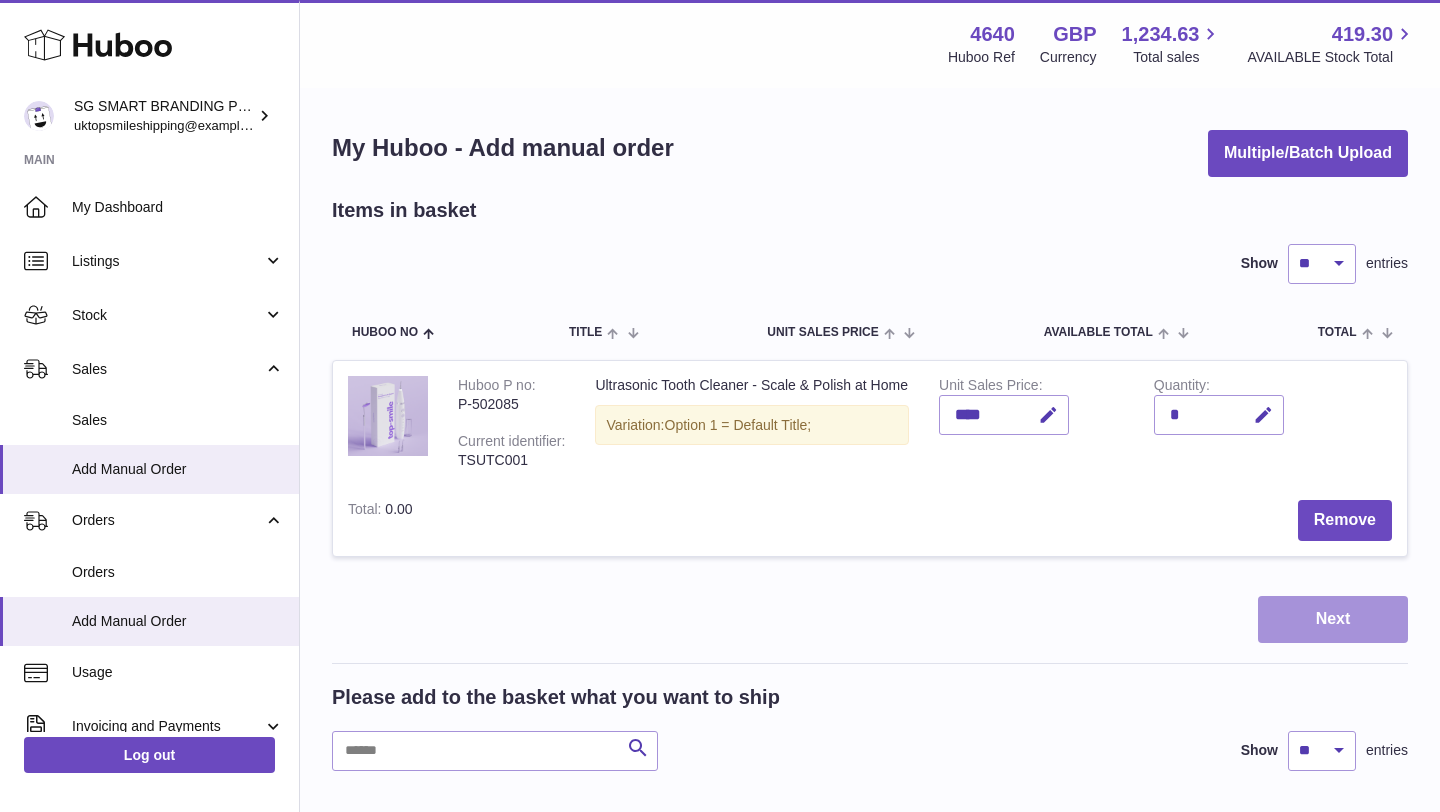 click on "Next" at bounding box center [1333, 619] 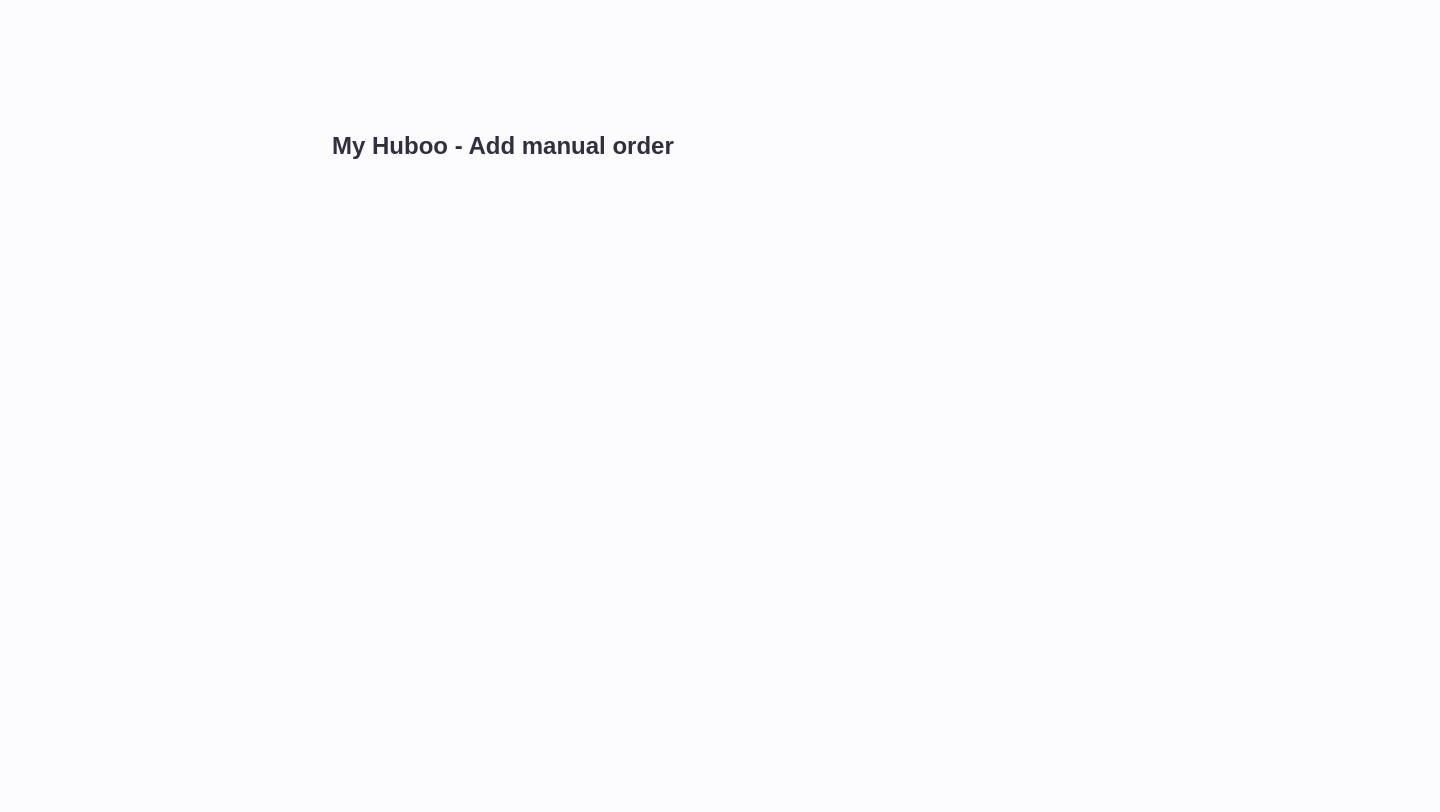 scroll, scrollTop: 0, scrollLeft: 0, axis: both 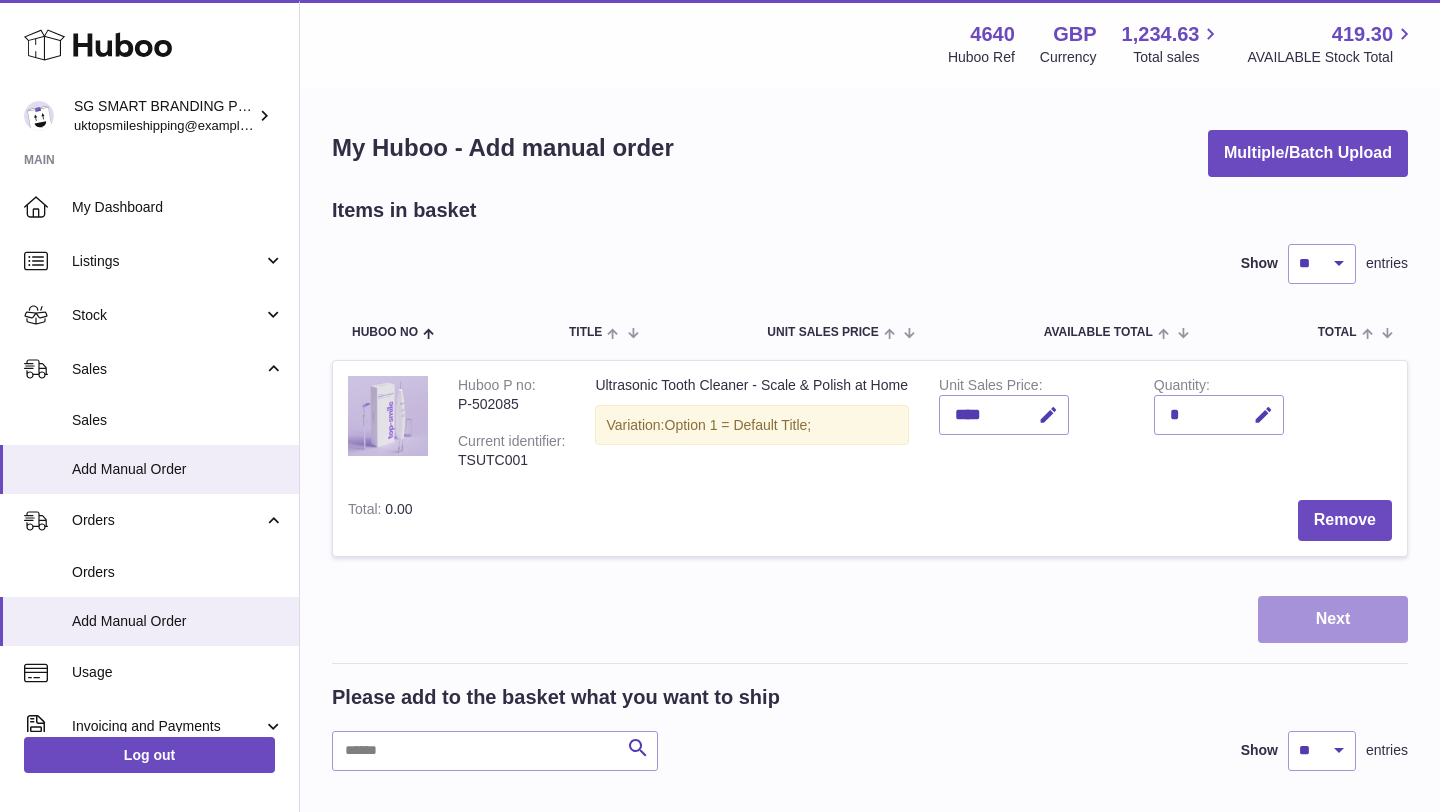 click on "Next" at bounding box center (1333, 619) 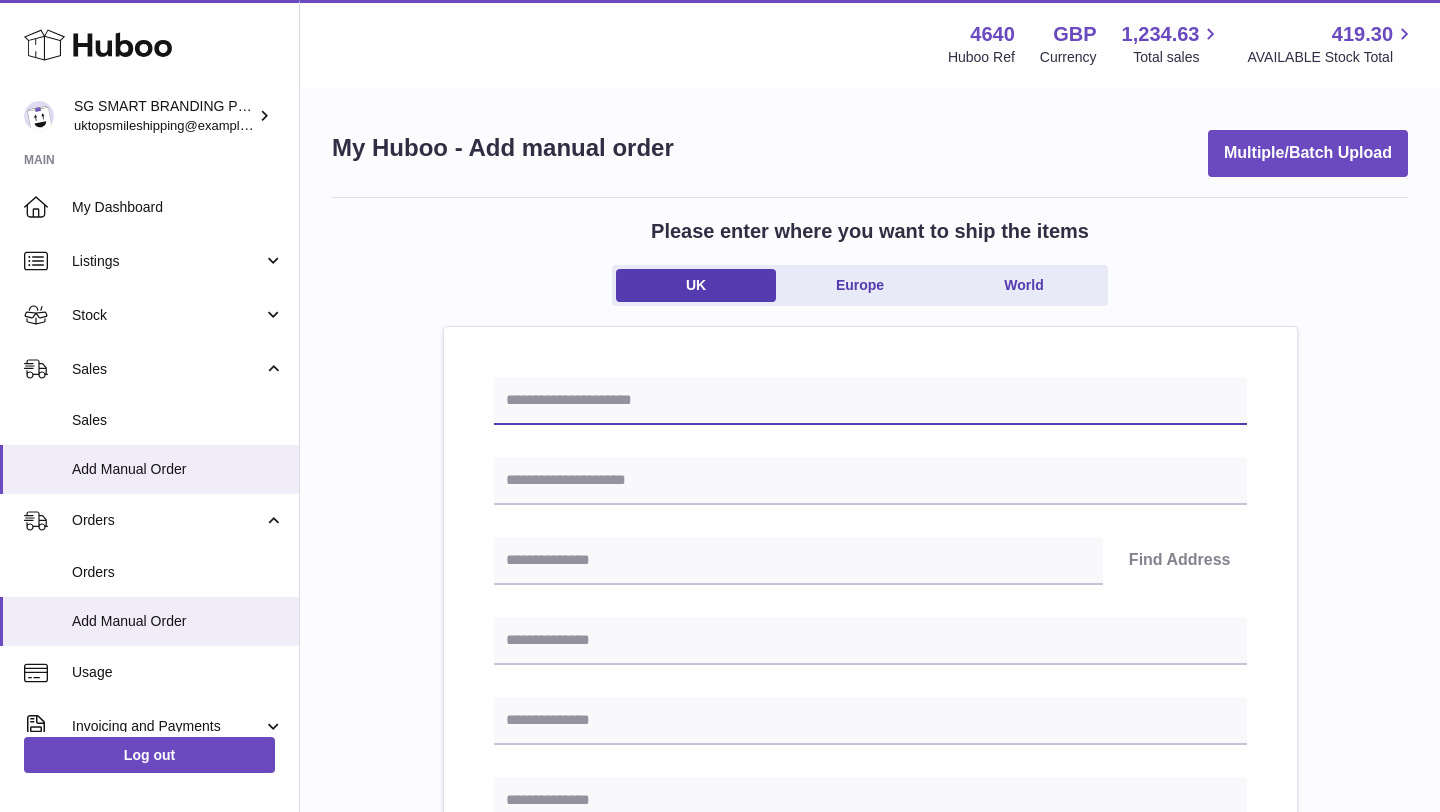 click at bounding box center [870, 401] 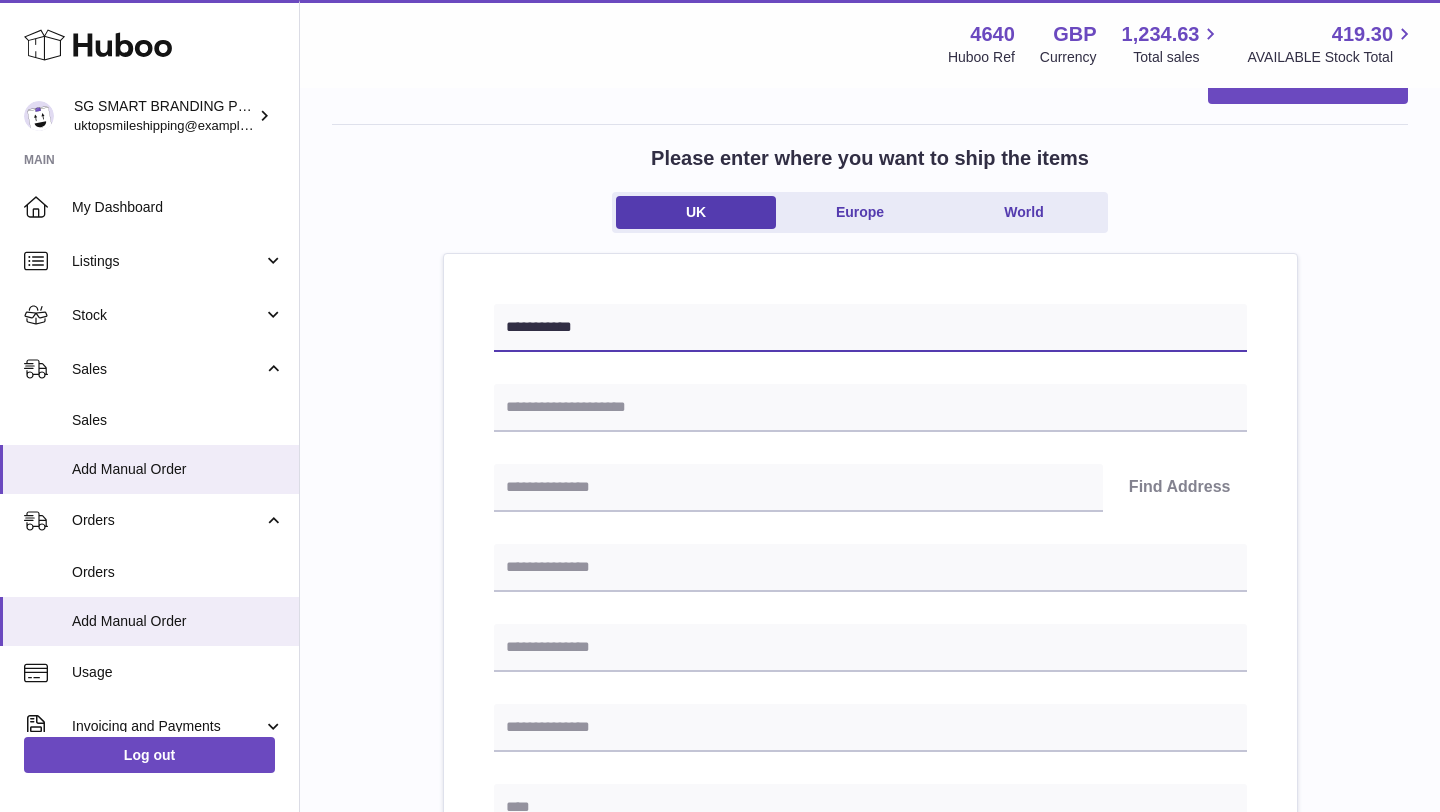 scroll, scrollTop: 72, scrollLeft: 0, axis: vertical 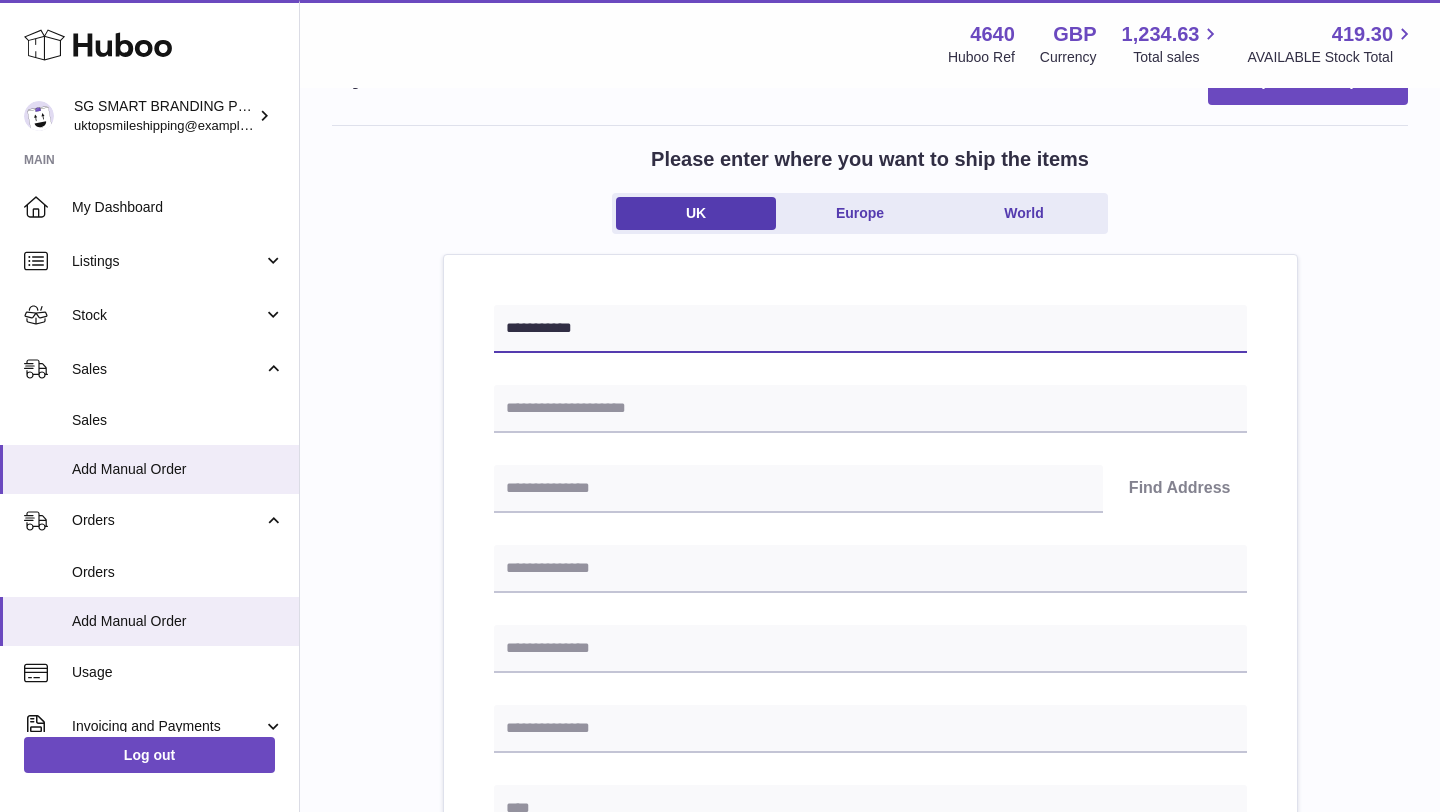 type on "**********" 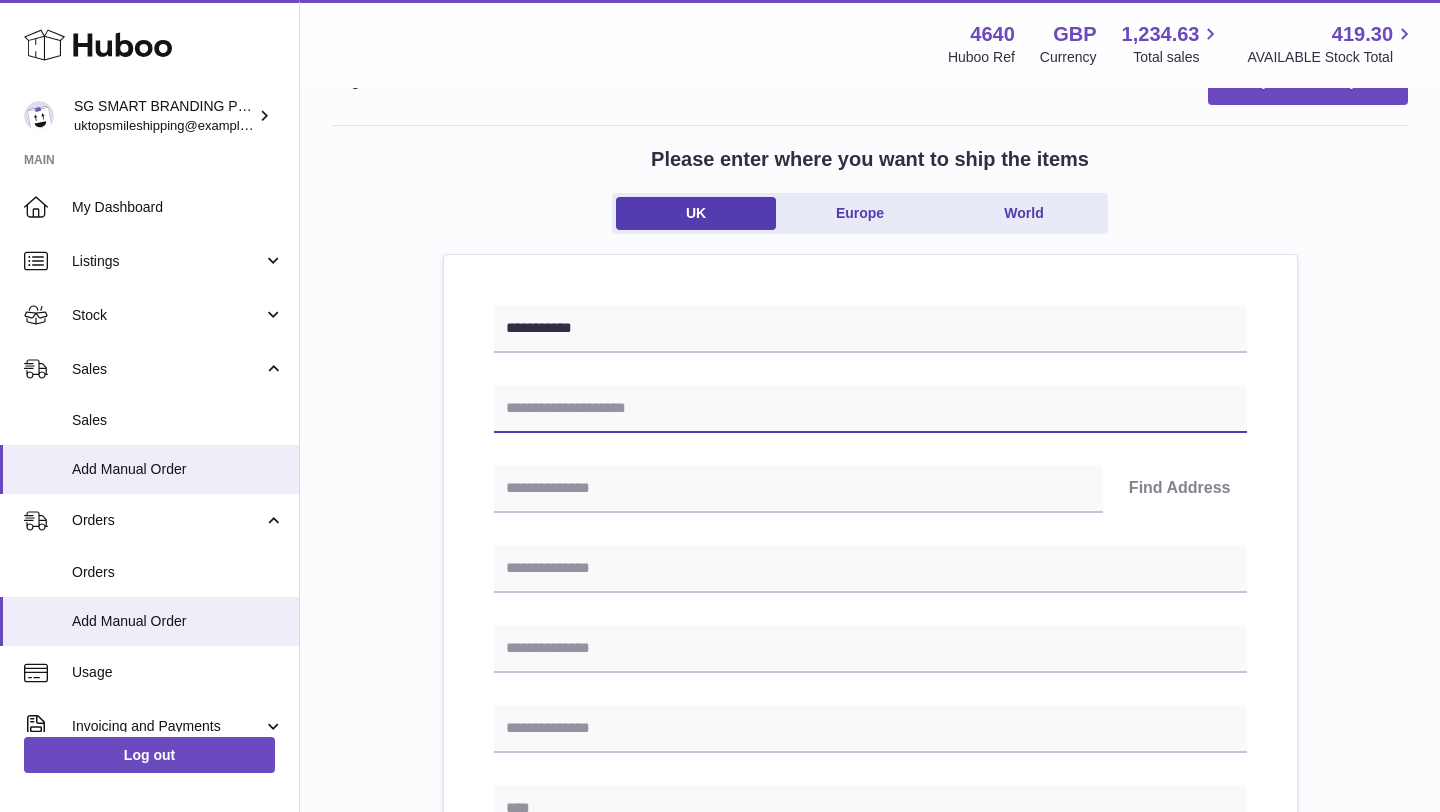 click at bounding box center (870, 409) 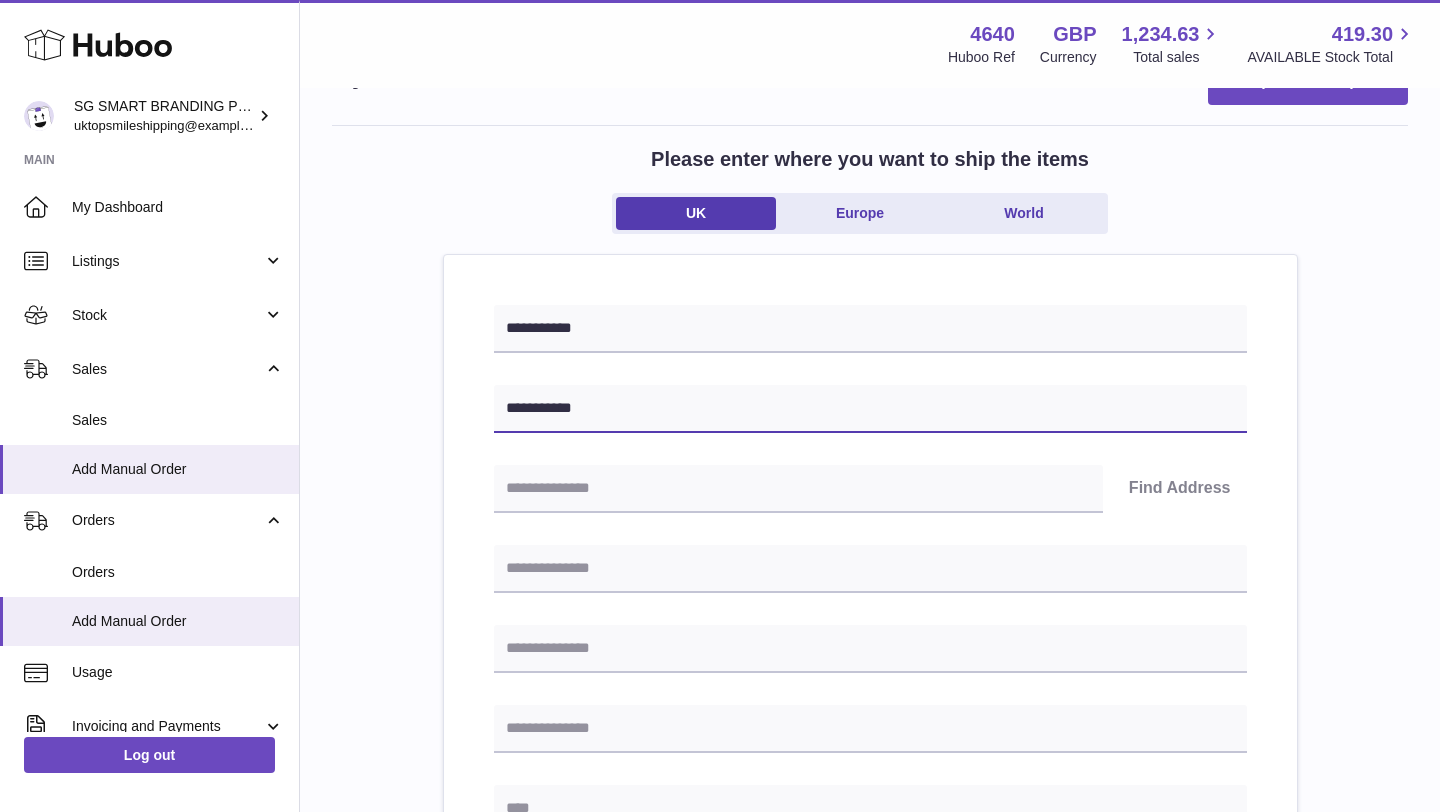 type on "**********" 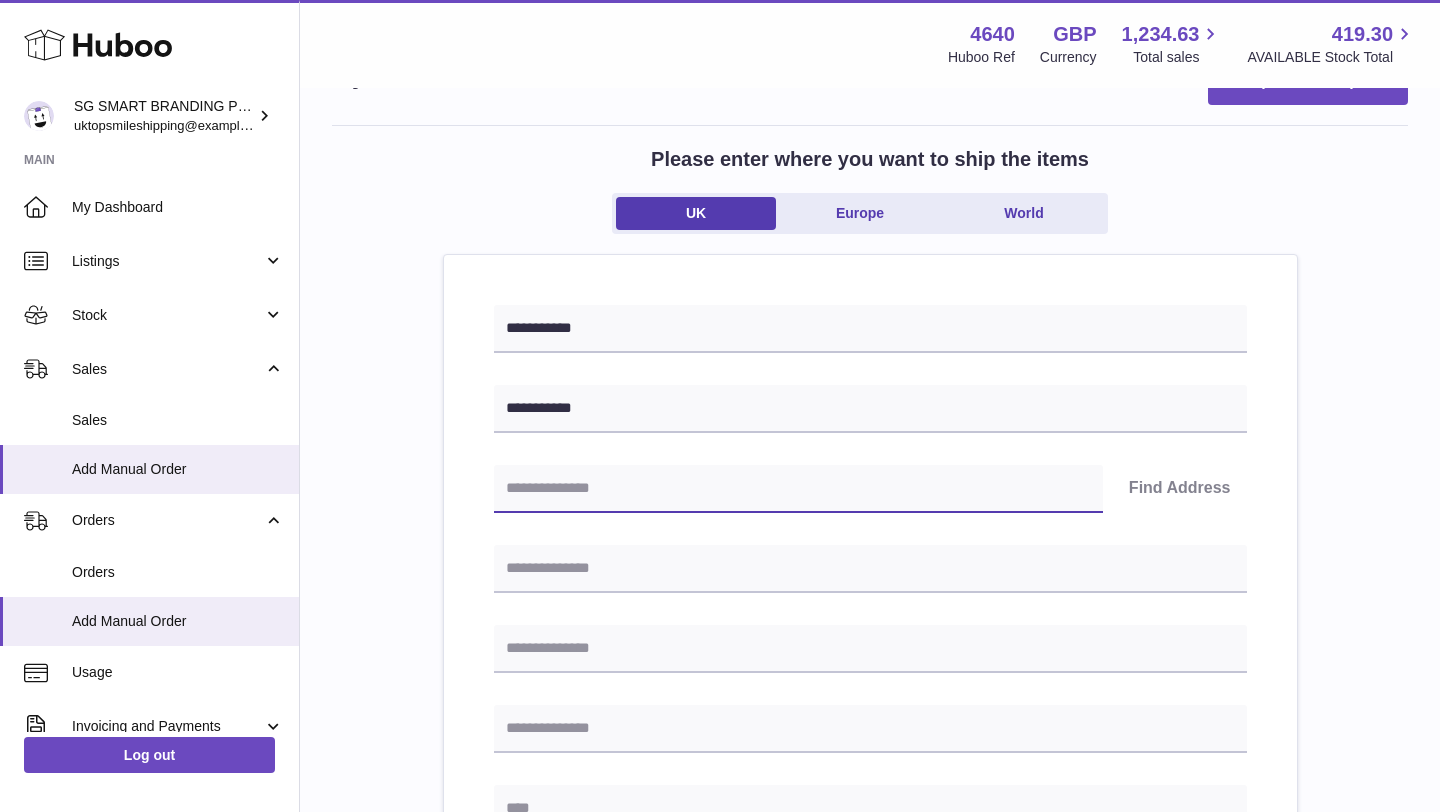 click at bounding box center (798, 489) 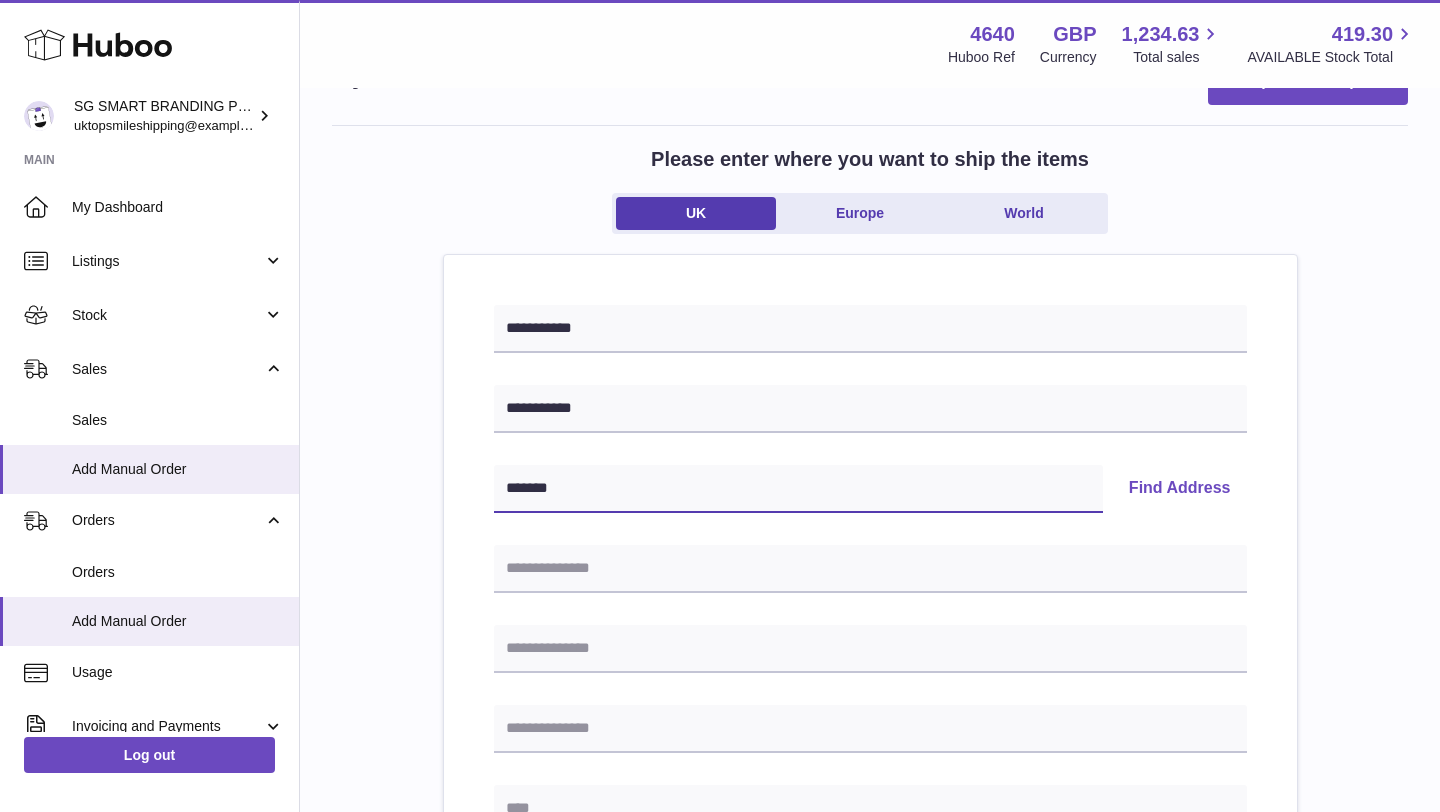 type on "*******" 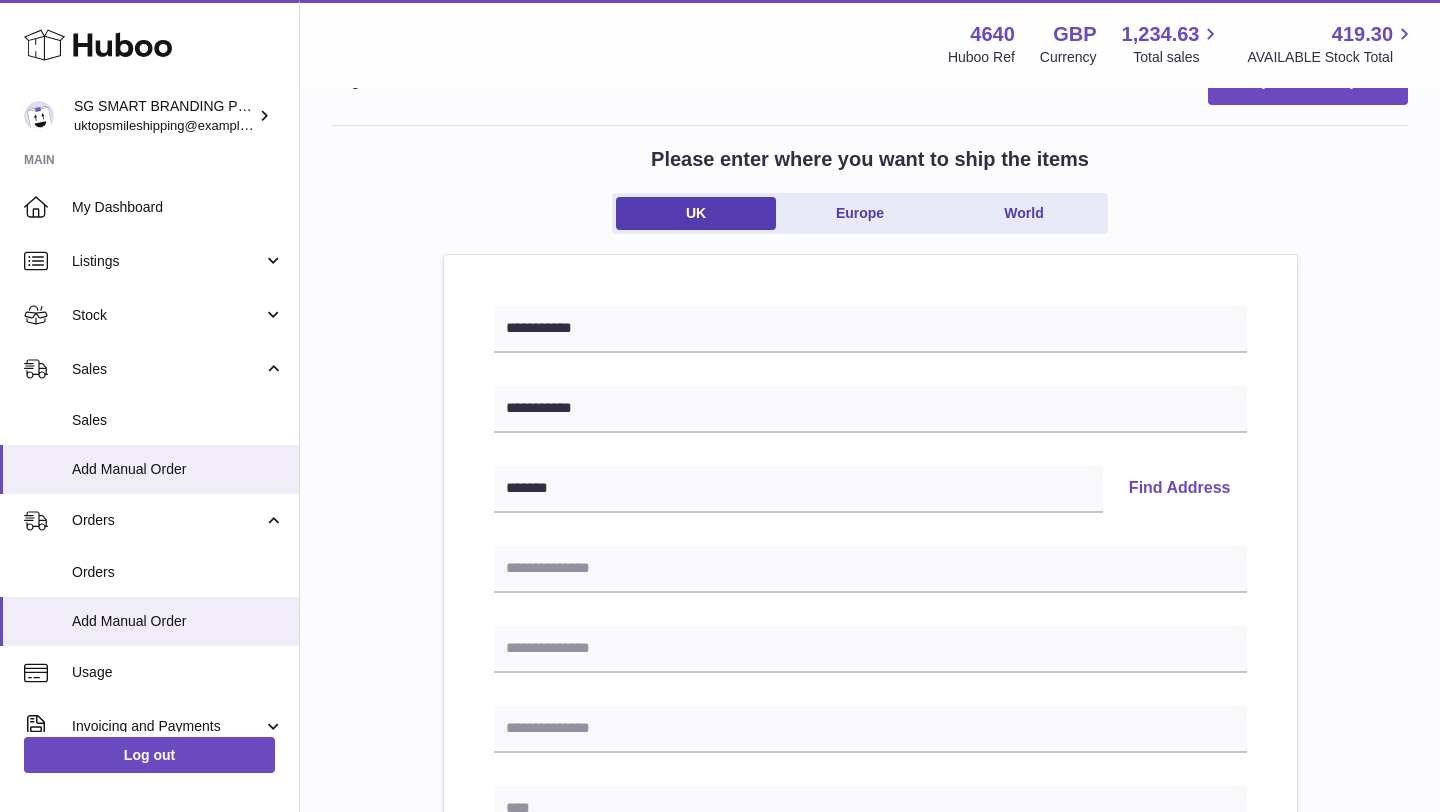 click on "Find Address" at bounding box center (1180, 489) 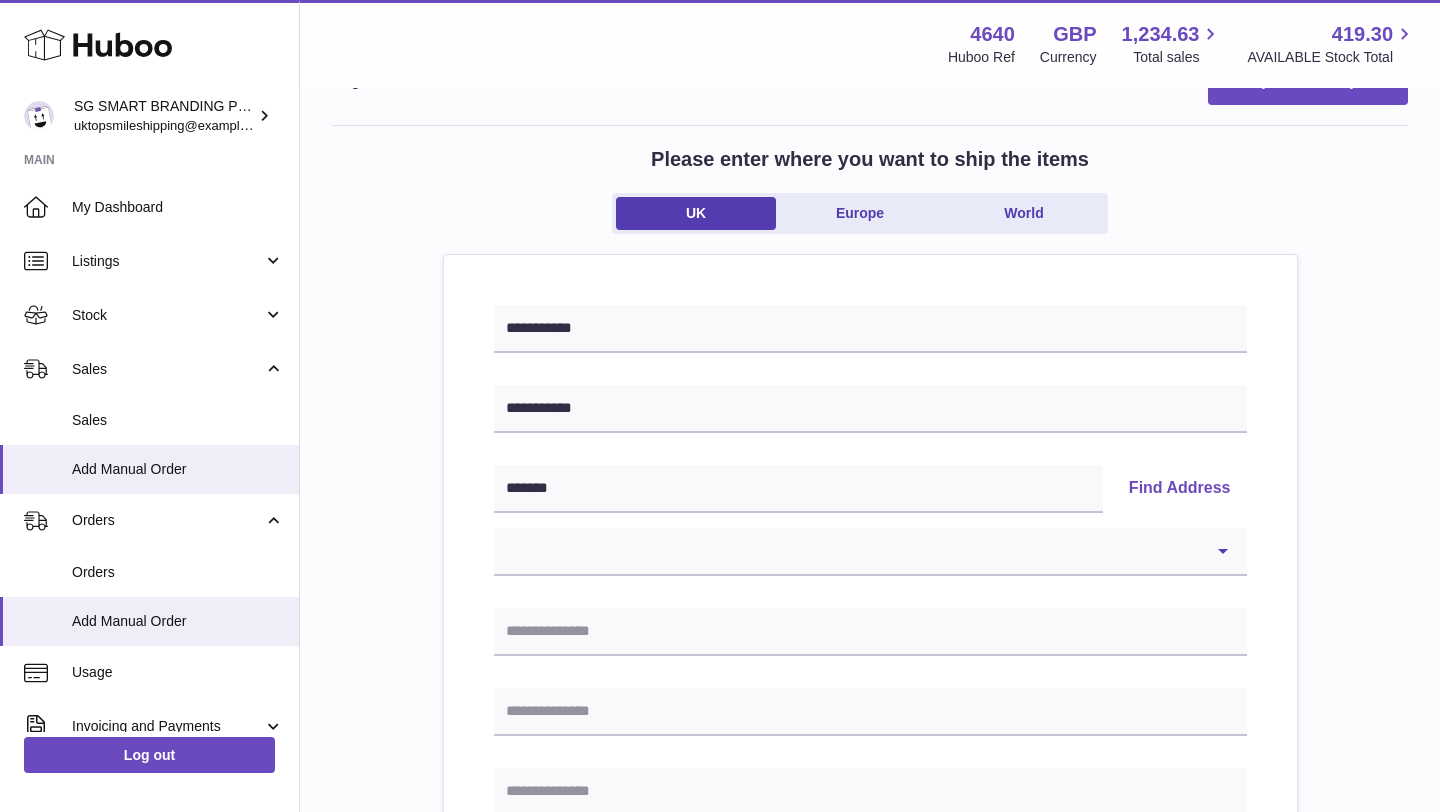 scroll, scrollTop: 209, scrollLeft: 0, axis: vertical 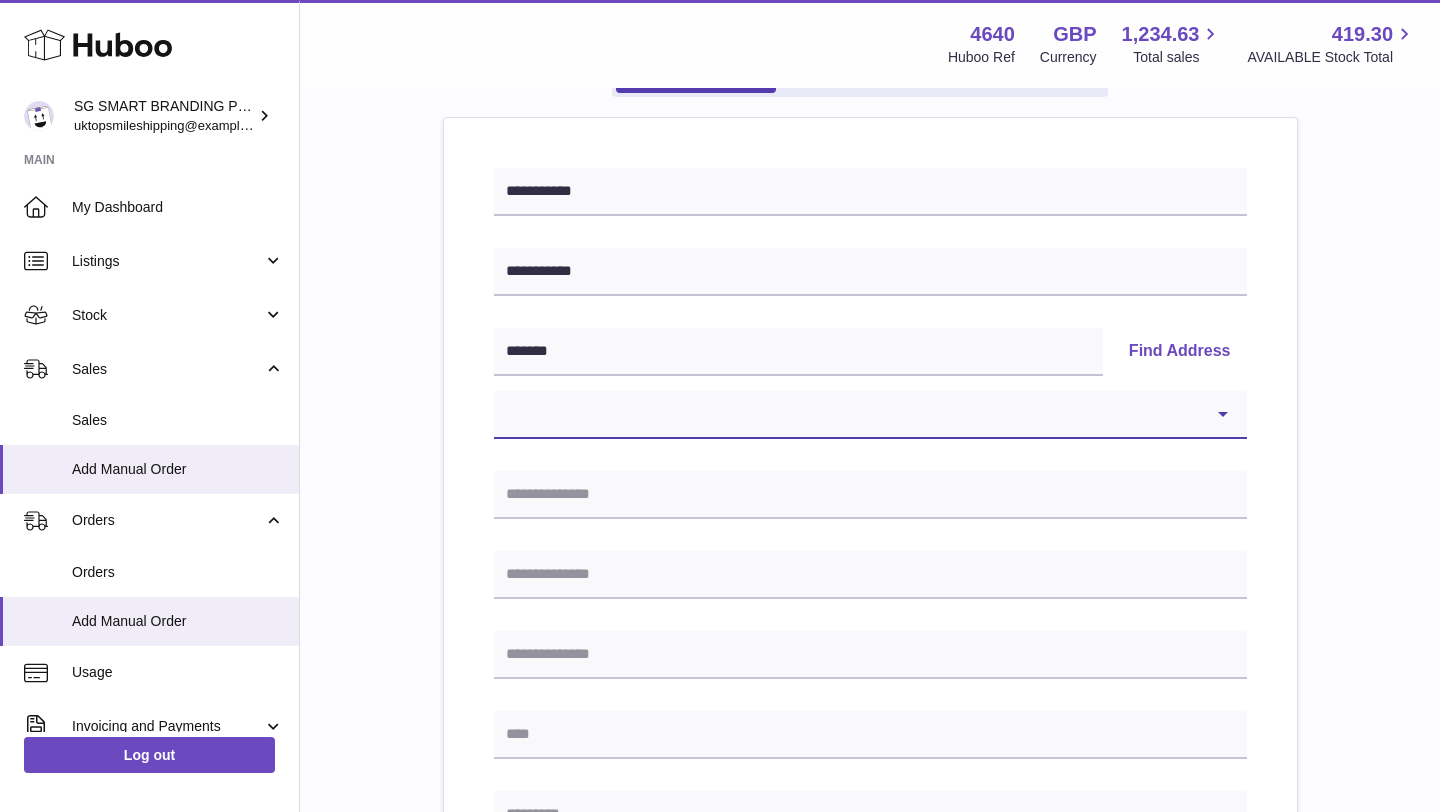 click on "**********" at bounding box center [870, 415] 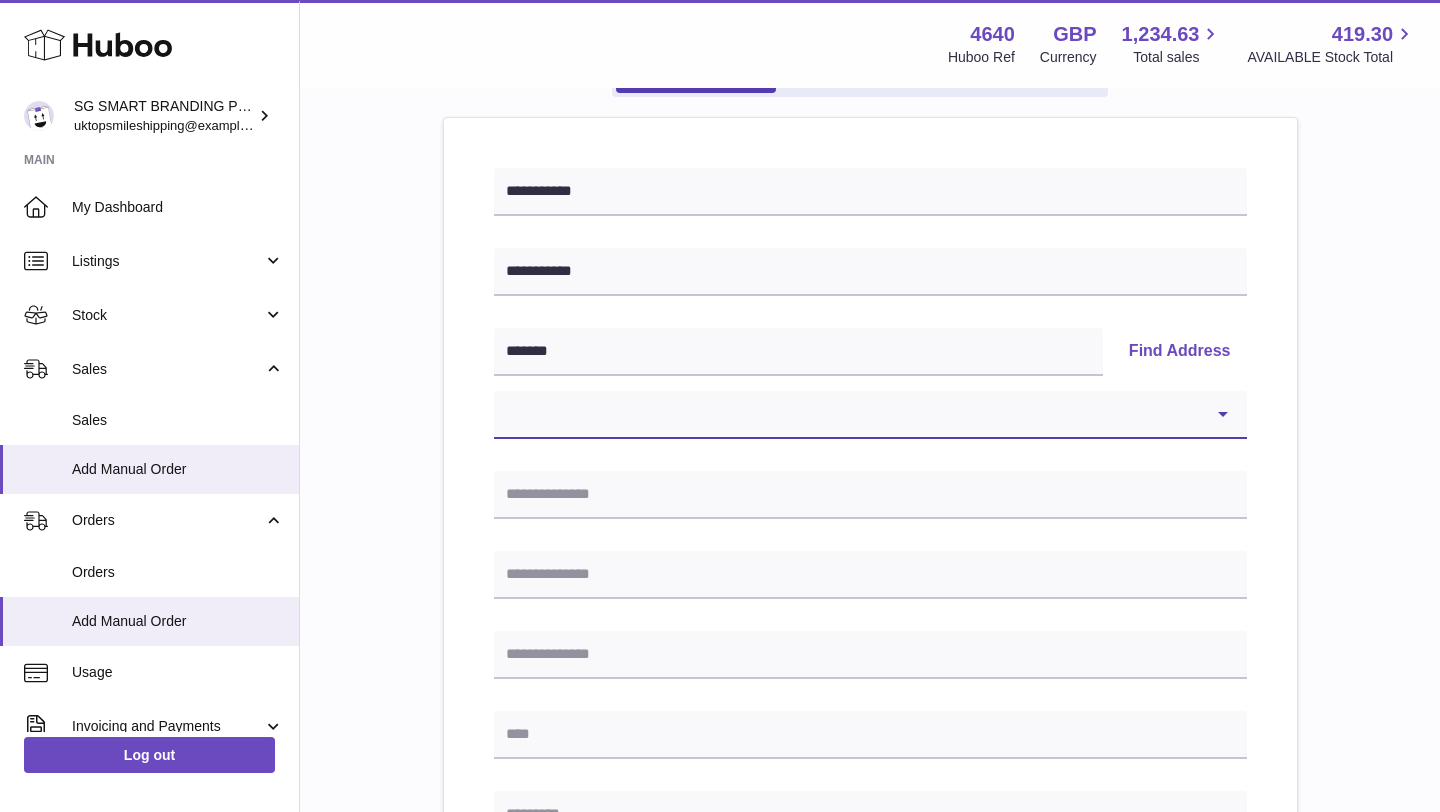 select on "**" 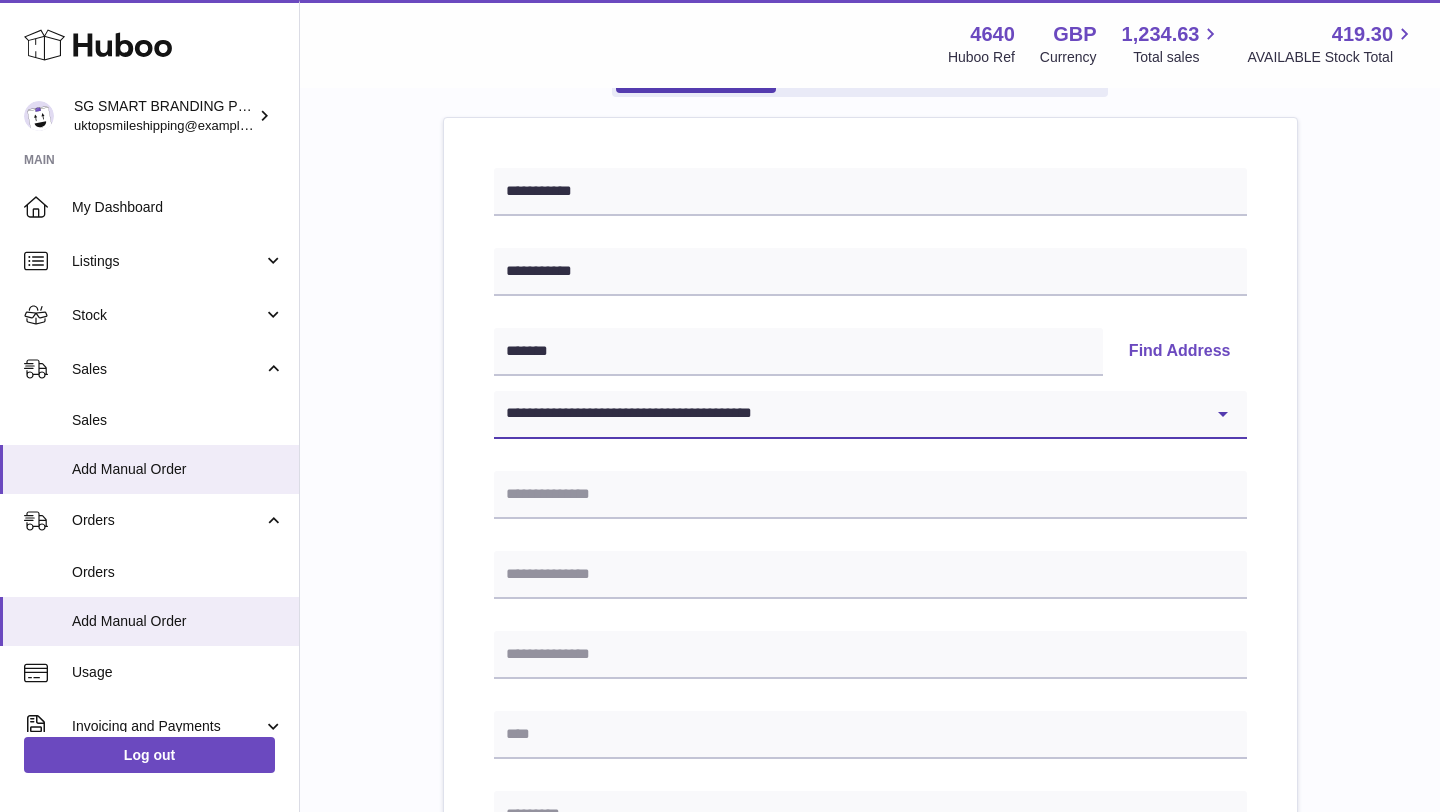 type on "**********" 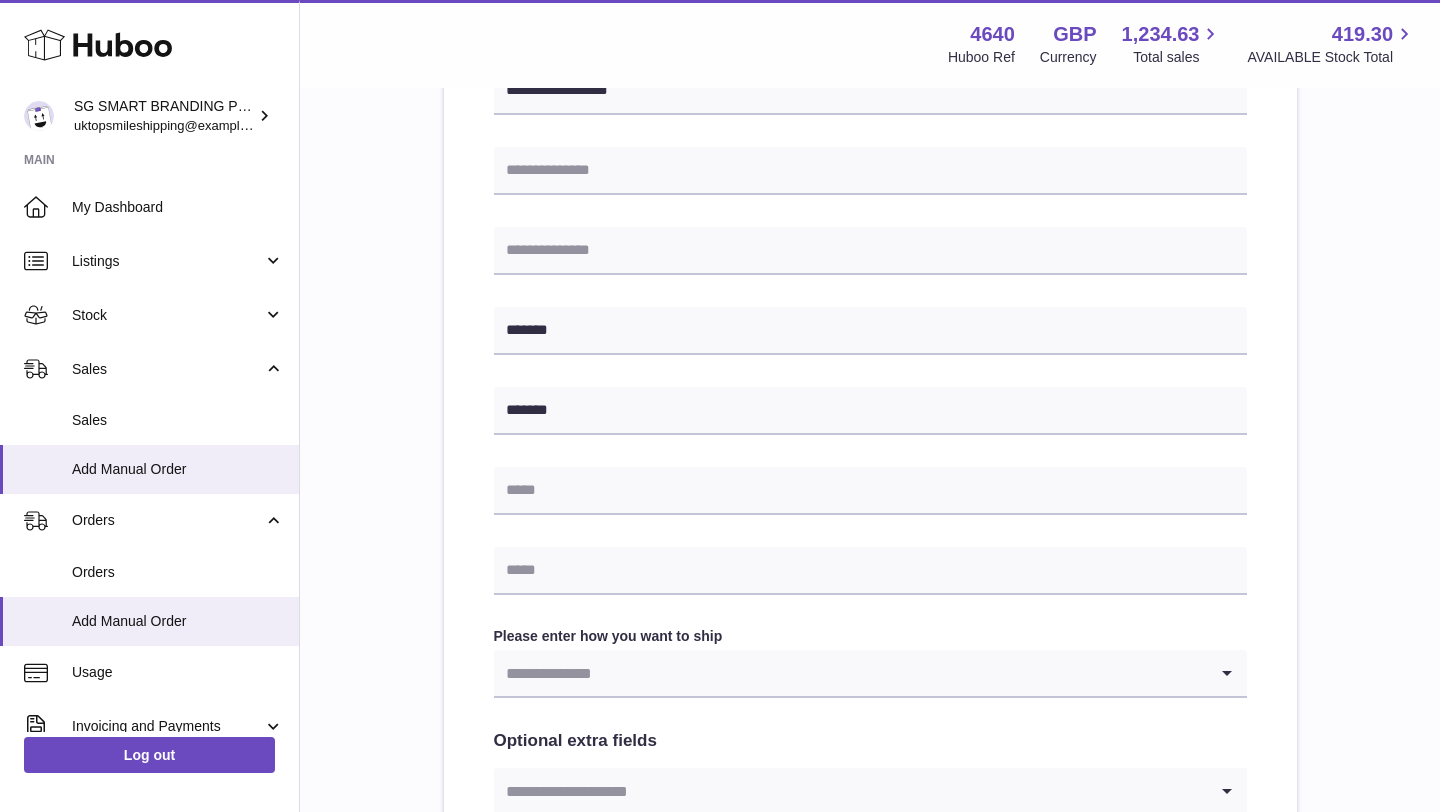 scroll, scrollTop: 611, scrollLeft: 0, axis: vertical 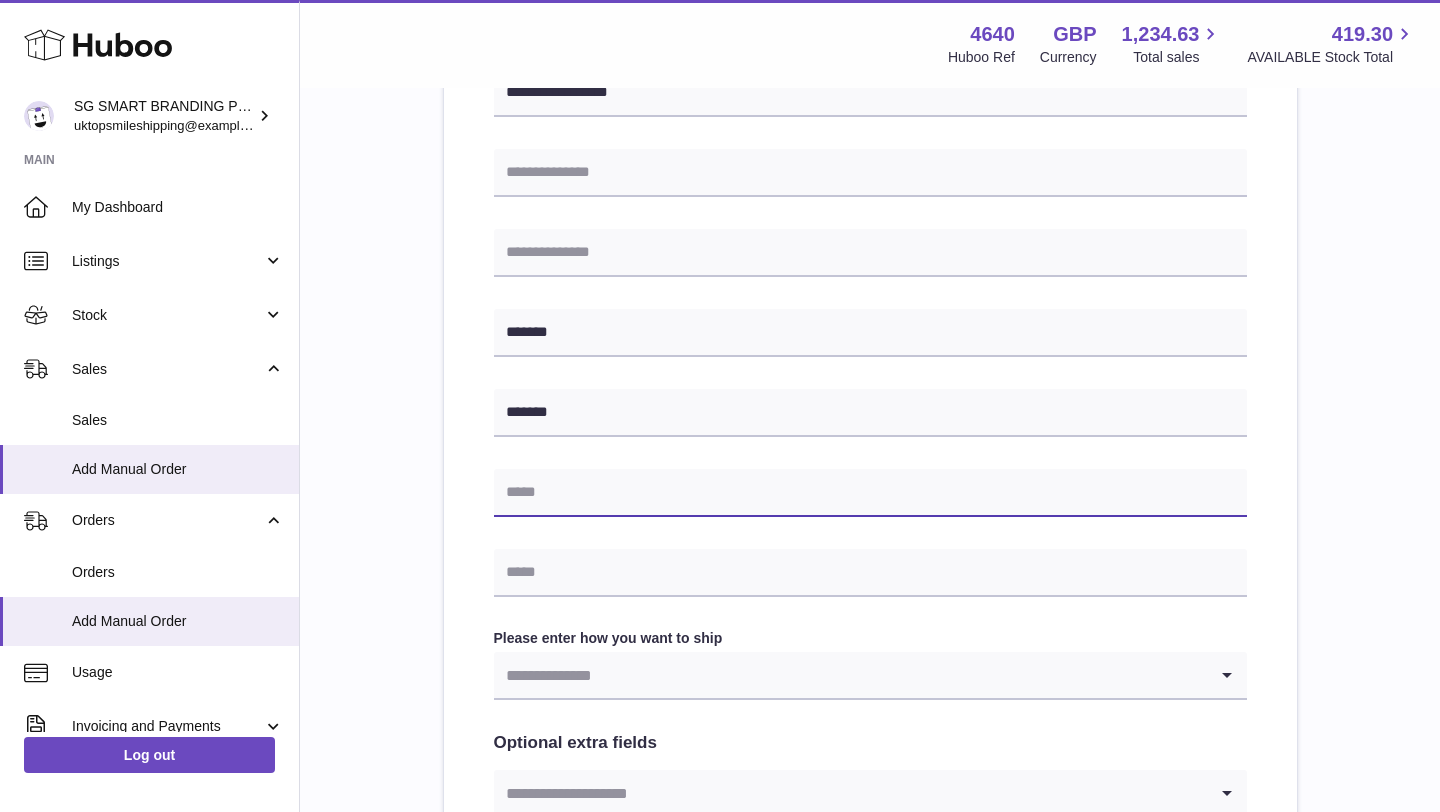 click at bounding box center [870, 493] 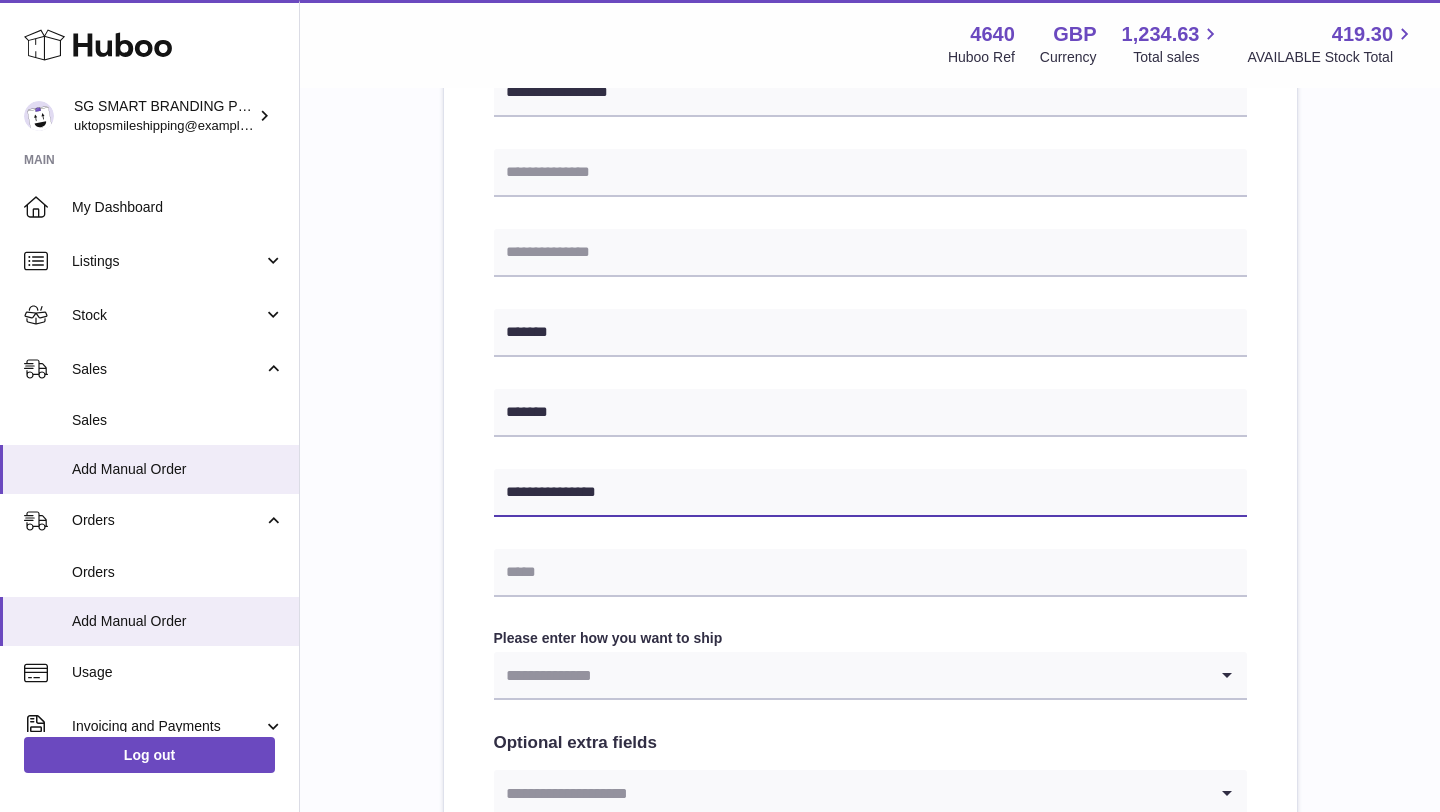 type on "**********" 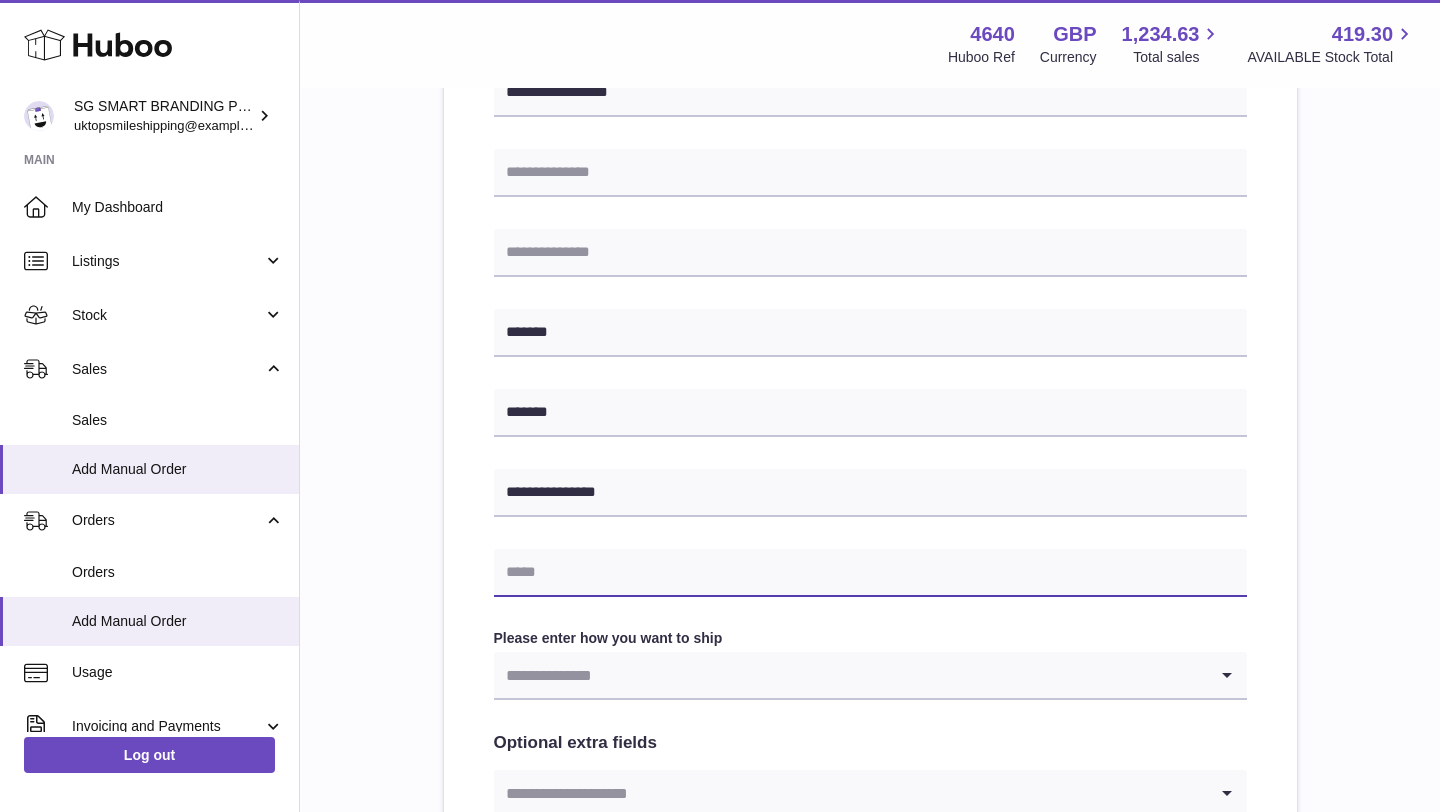 click at bounding box center [870, 573] 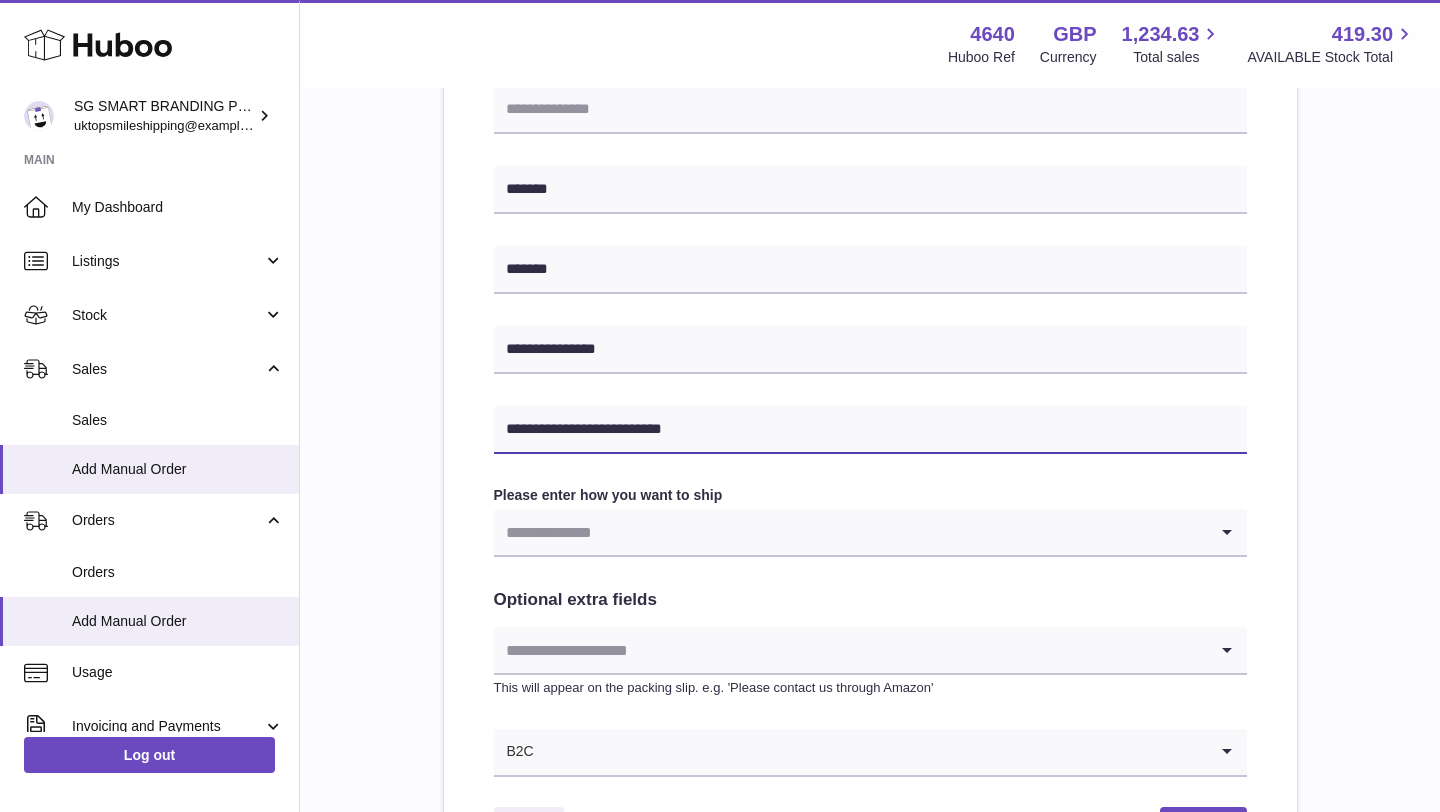 scroll, scrollTop: 769, scrollLeft: 0, axis: vertical 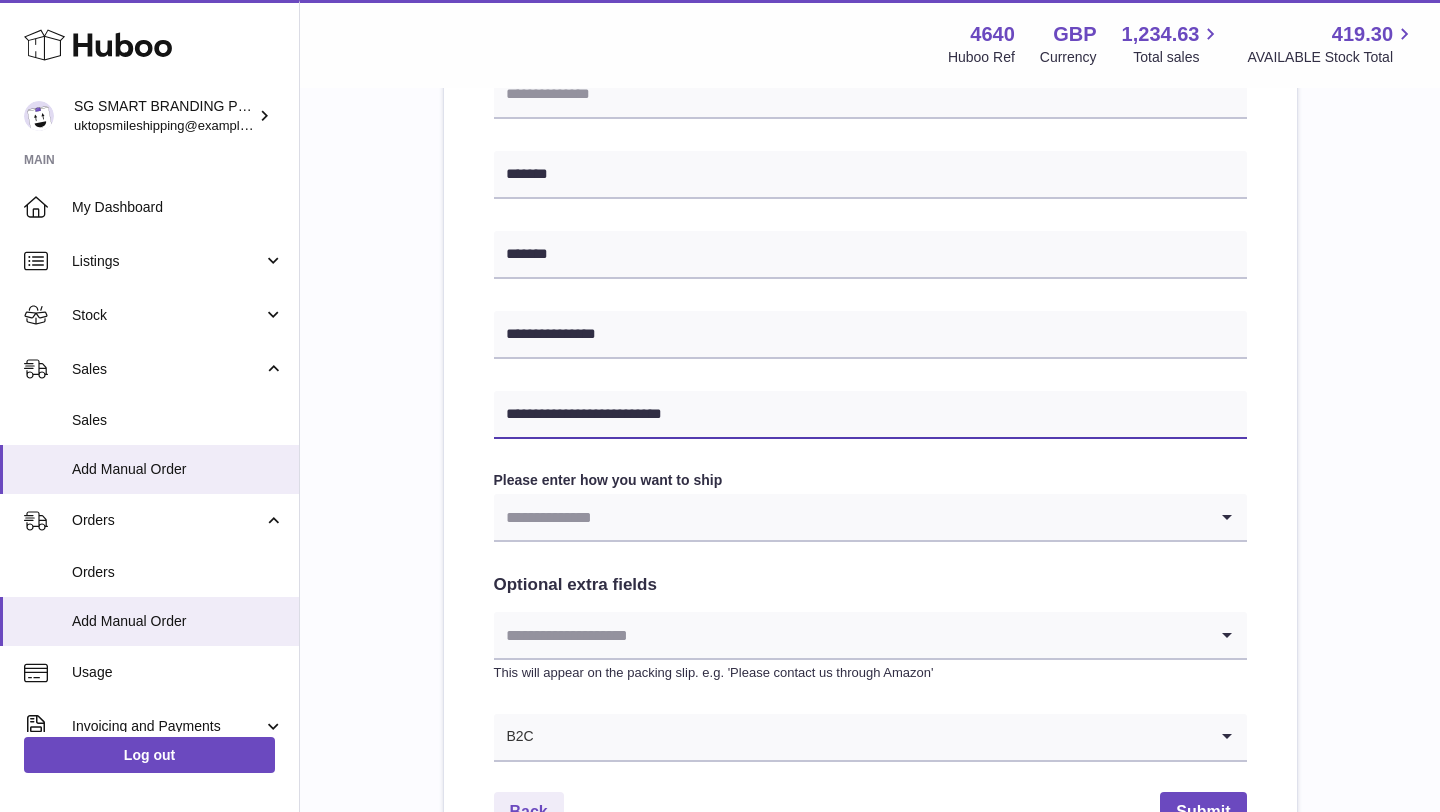 type on "**********" 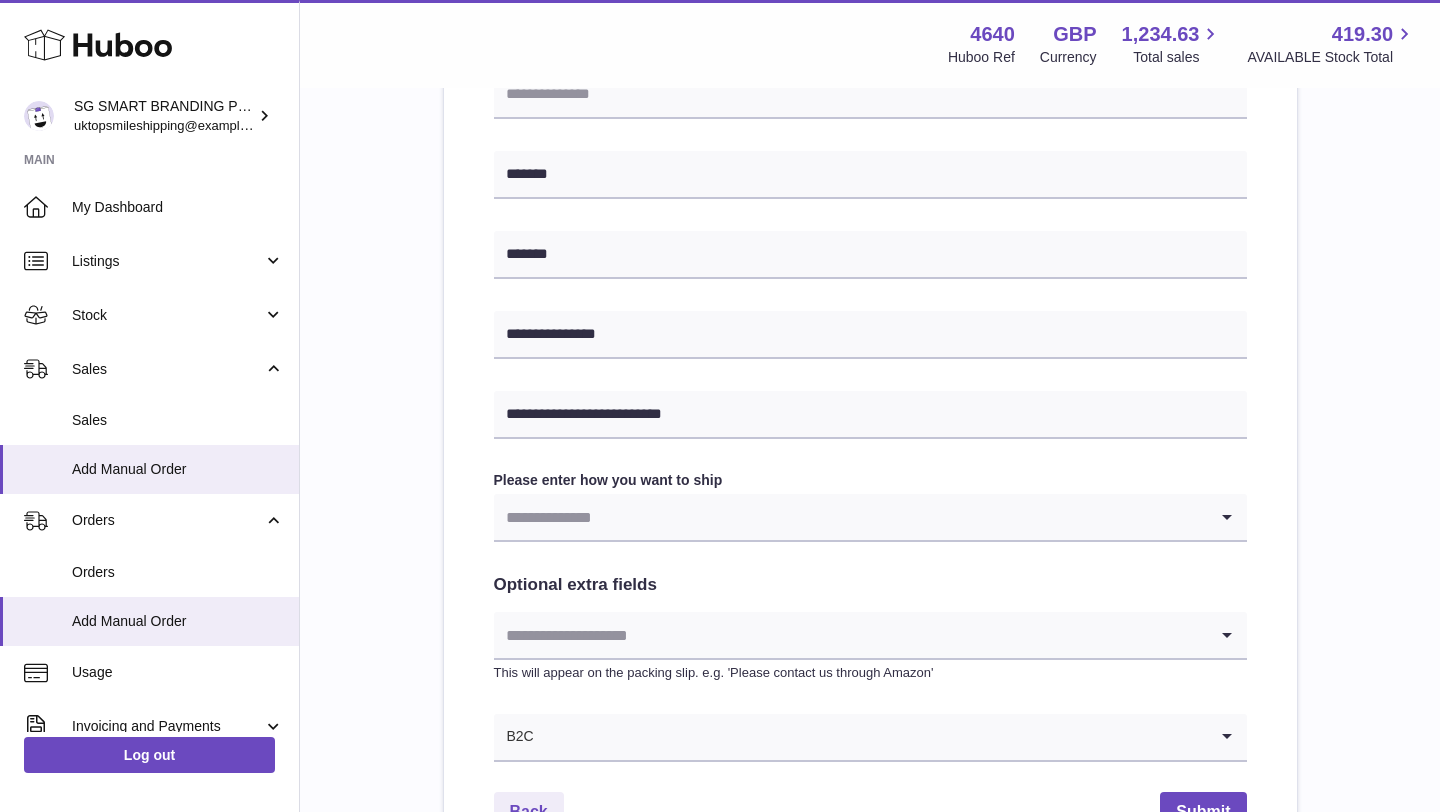 click at bounding box center [850, 517] 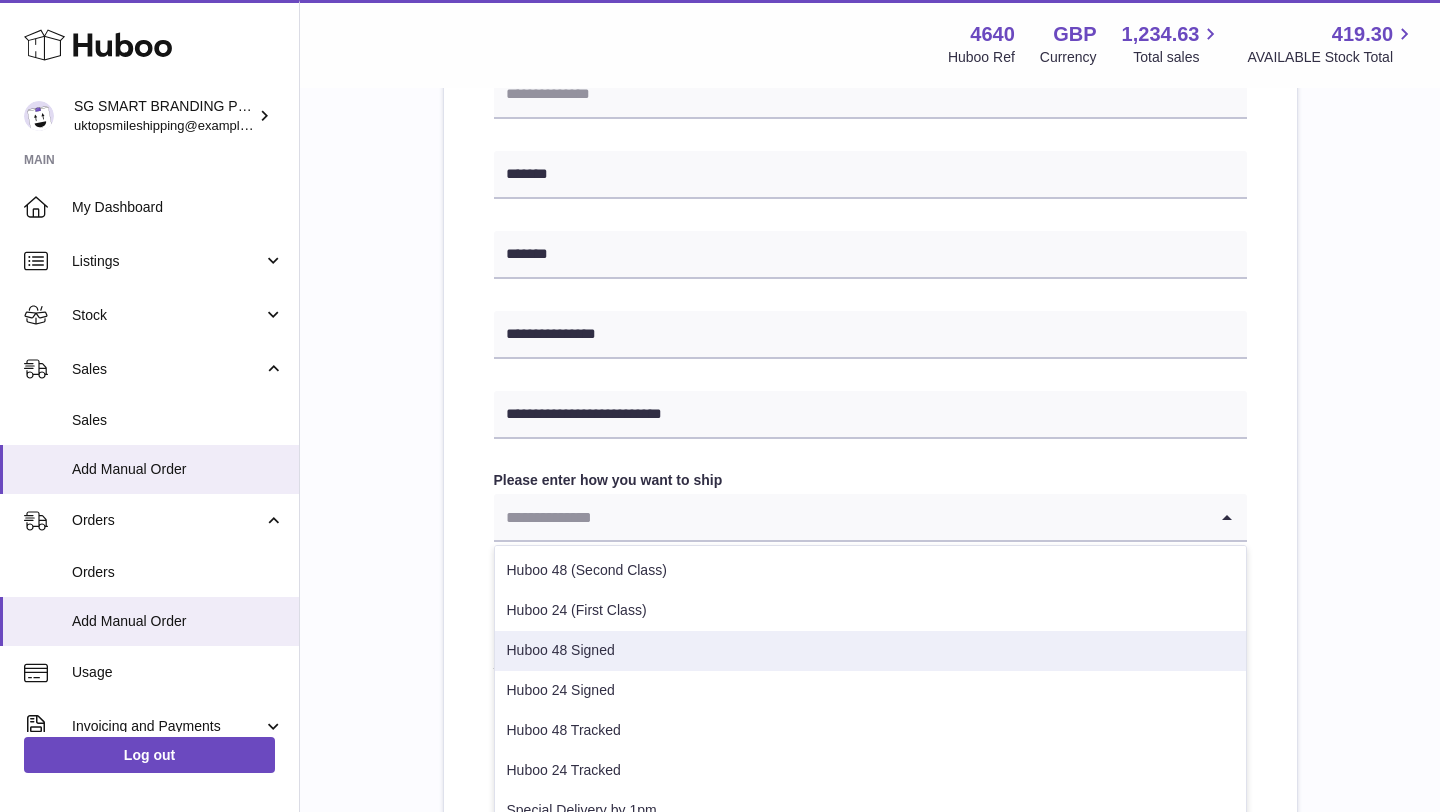 click on "Huboo 48 Signed" at bounding box center (870, 651) 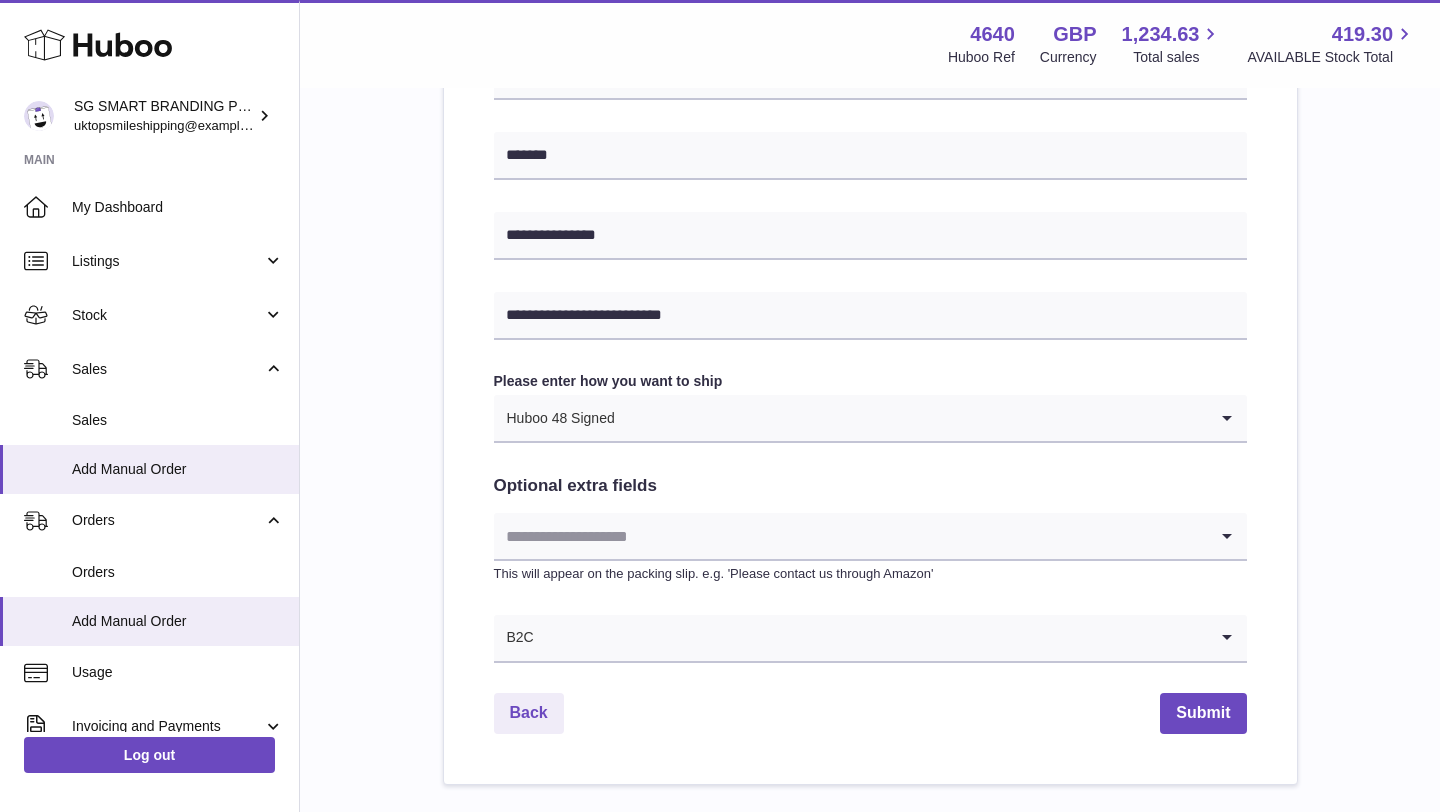 scroll, scrollTop: 882, scrollLeft: 0, axis: vertical 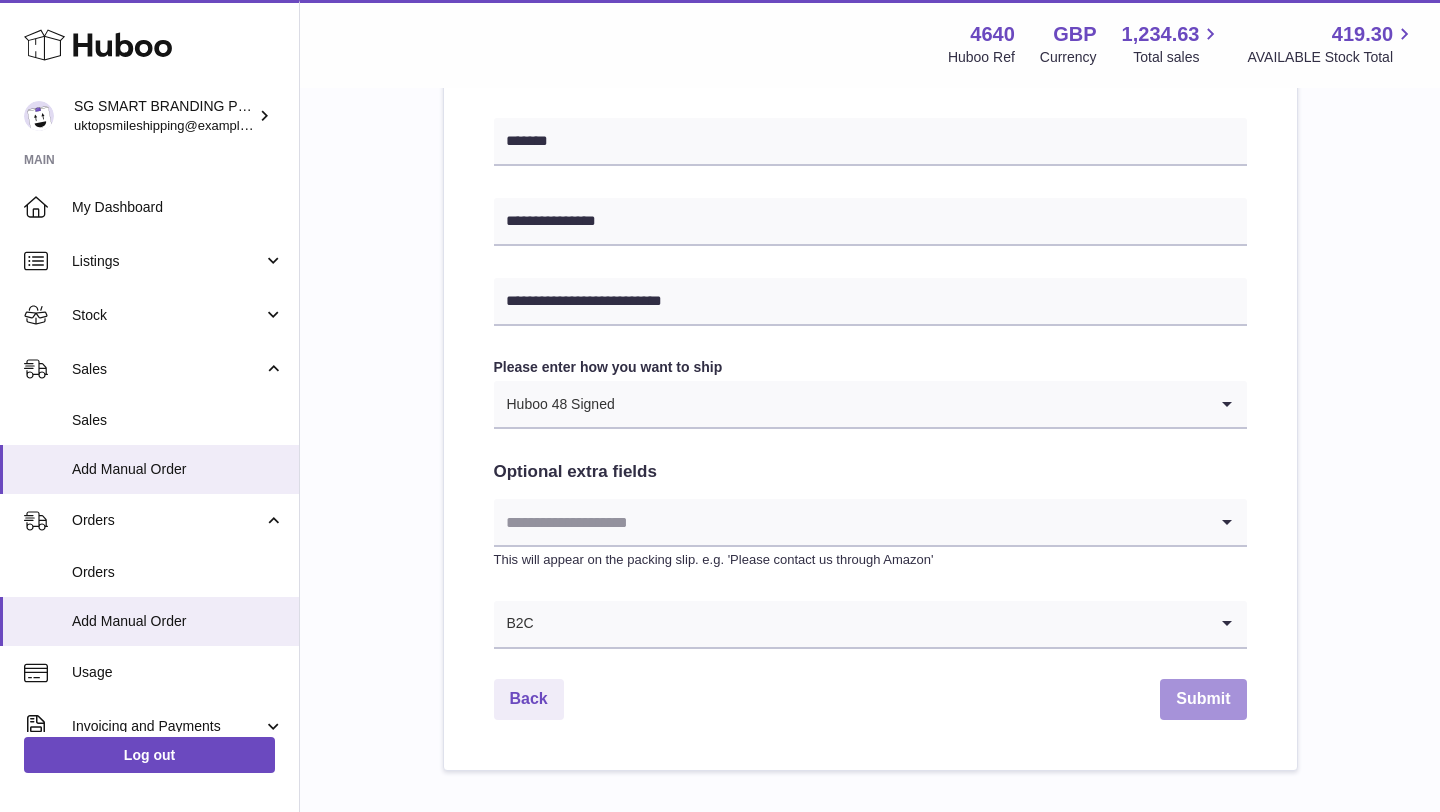 click on "Submit" at bounding box center [1203, 699] 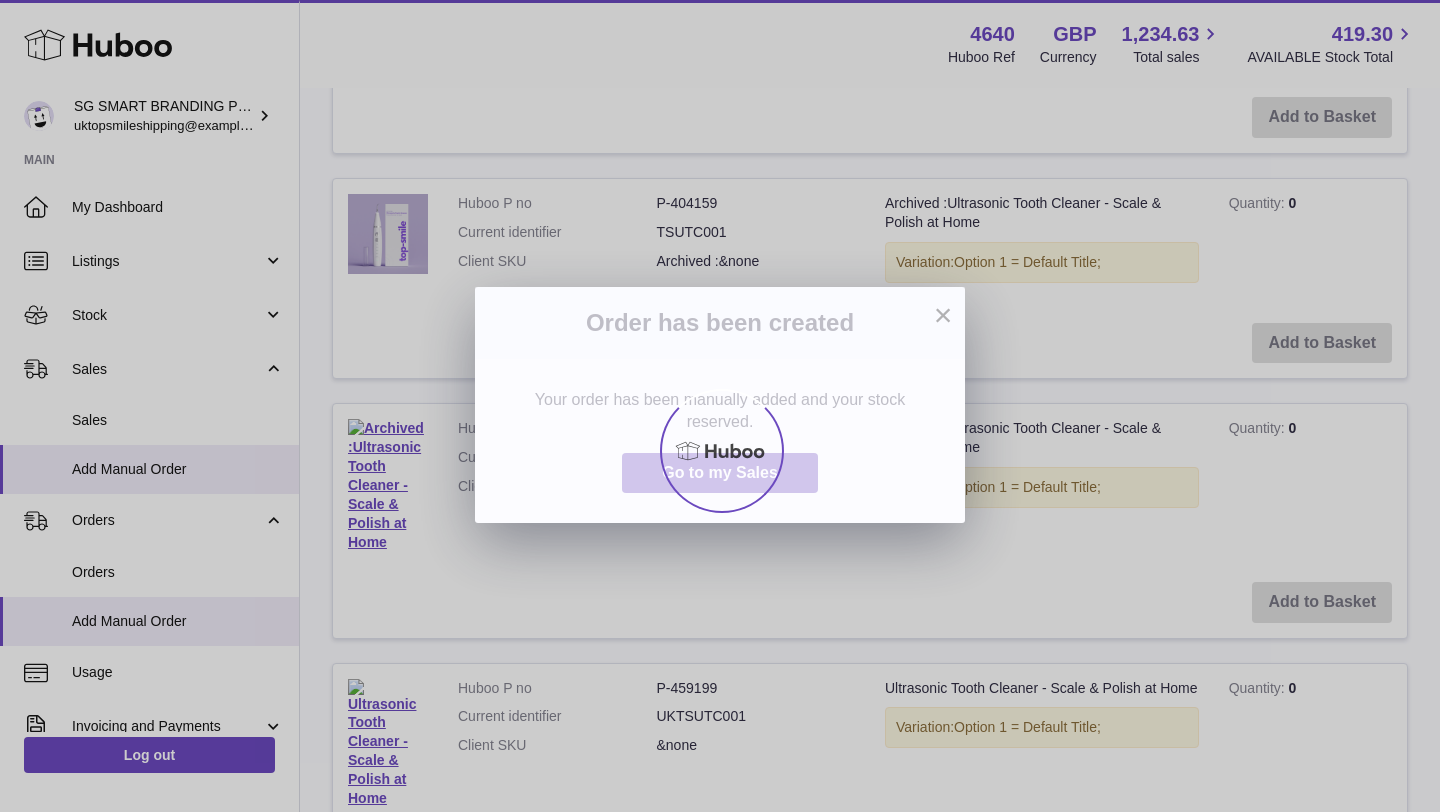scroll, scrollTop: 0, scrollLeft: 0, axis: both 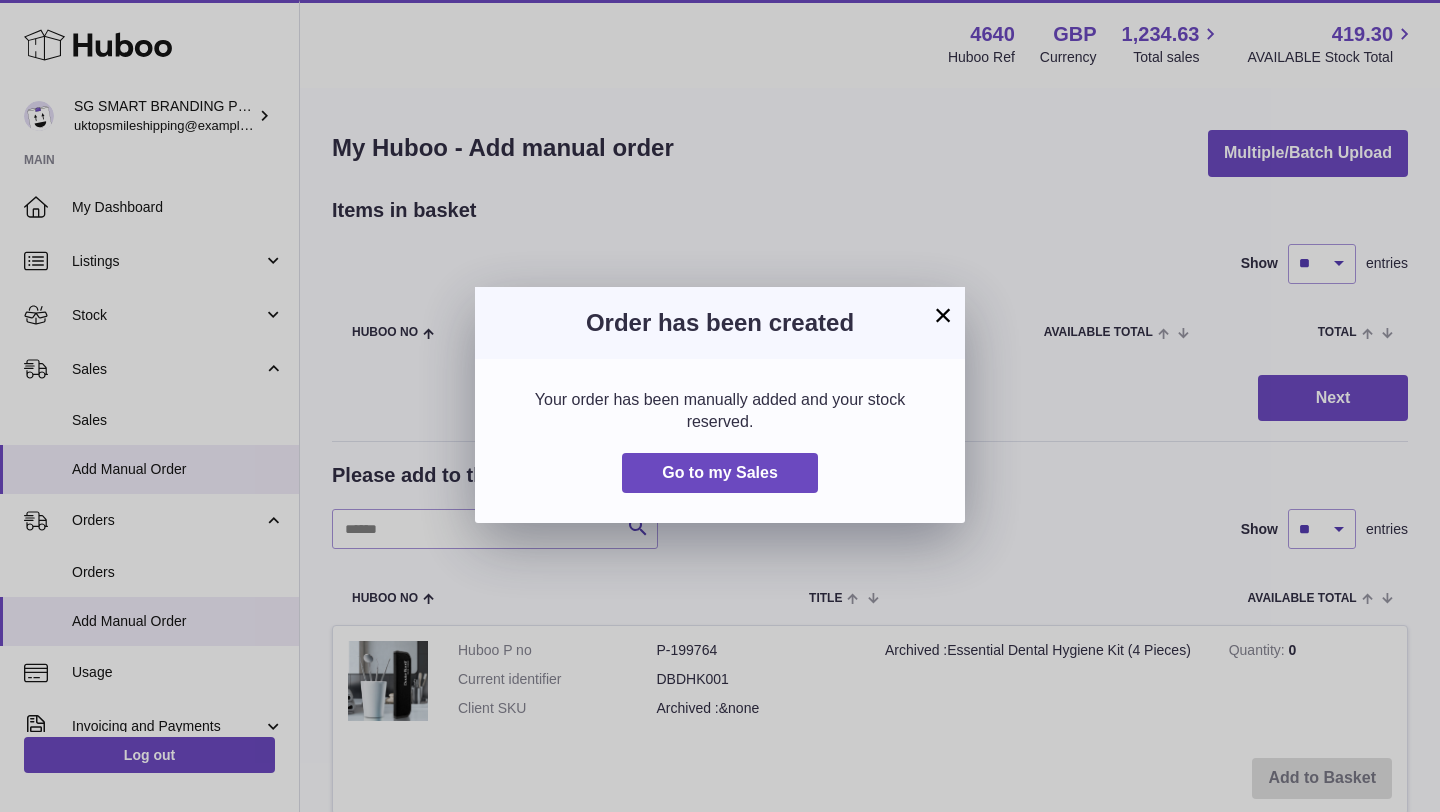 click on "×" at bounding box center [943, 315] 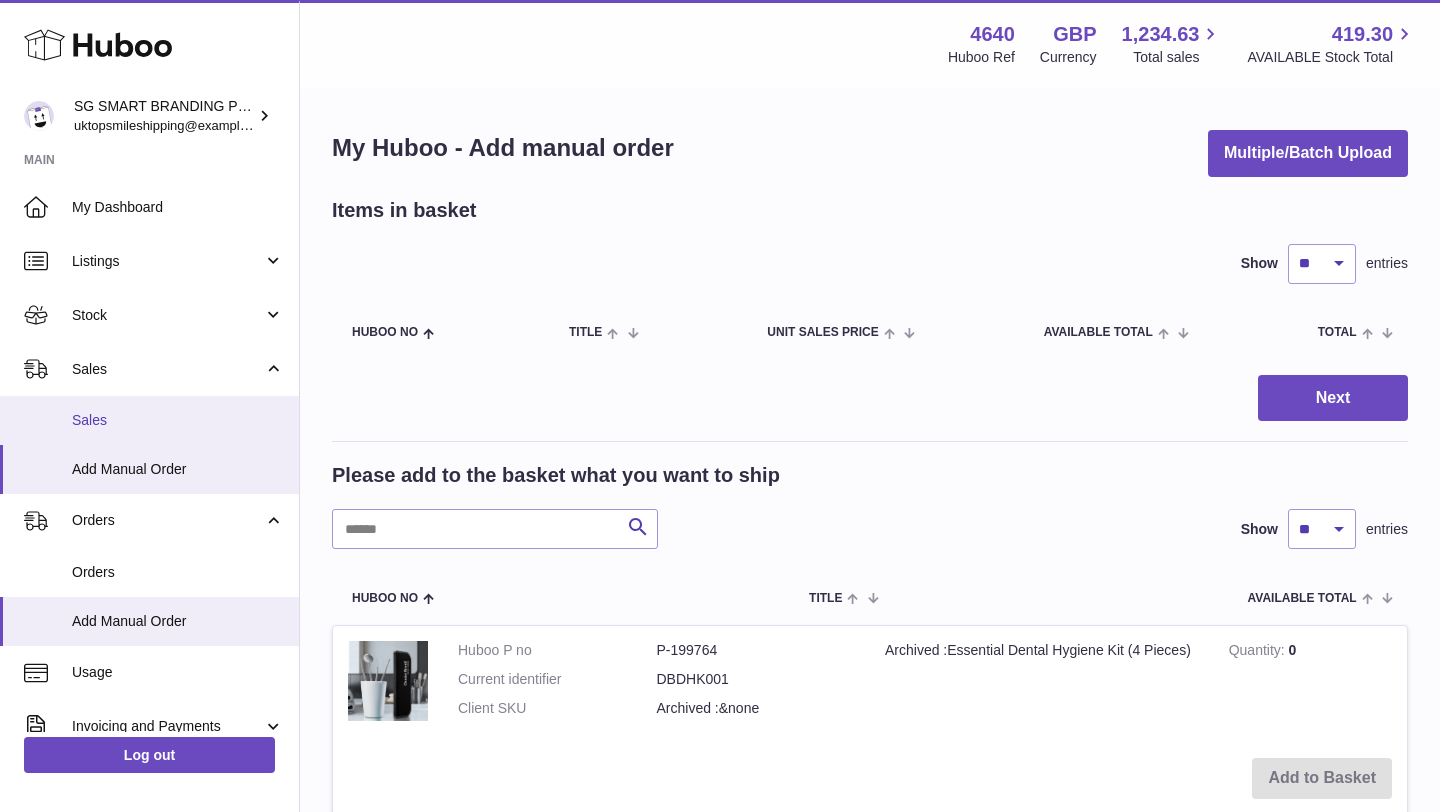 click on "Sales" at bounding box center [178, 420] 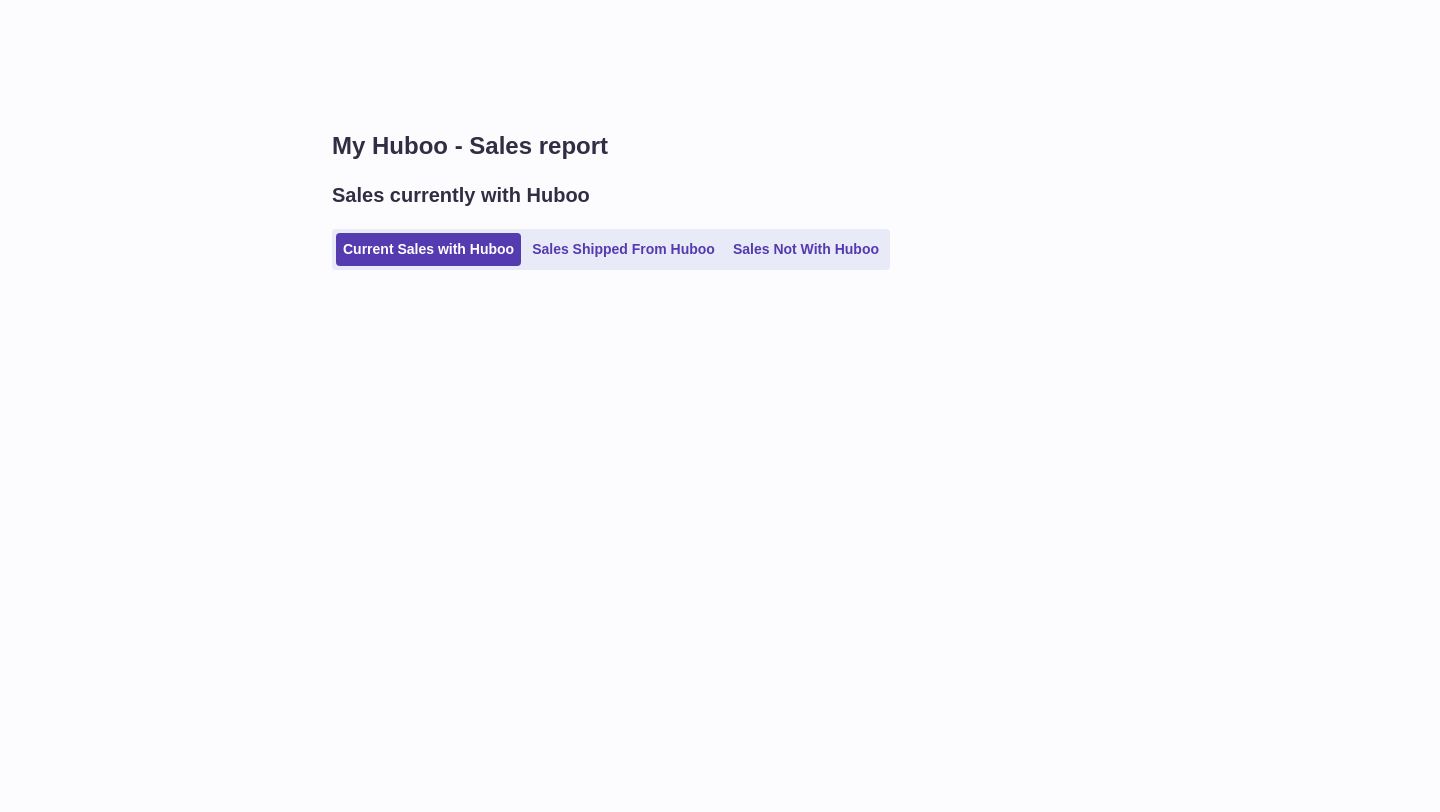 scroll, scrollTop: 0, scrollLeft: 0, axis: both 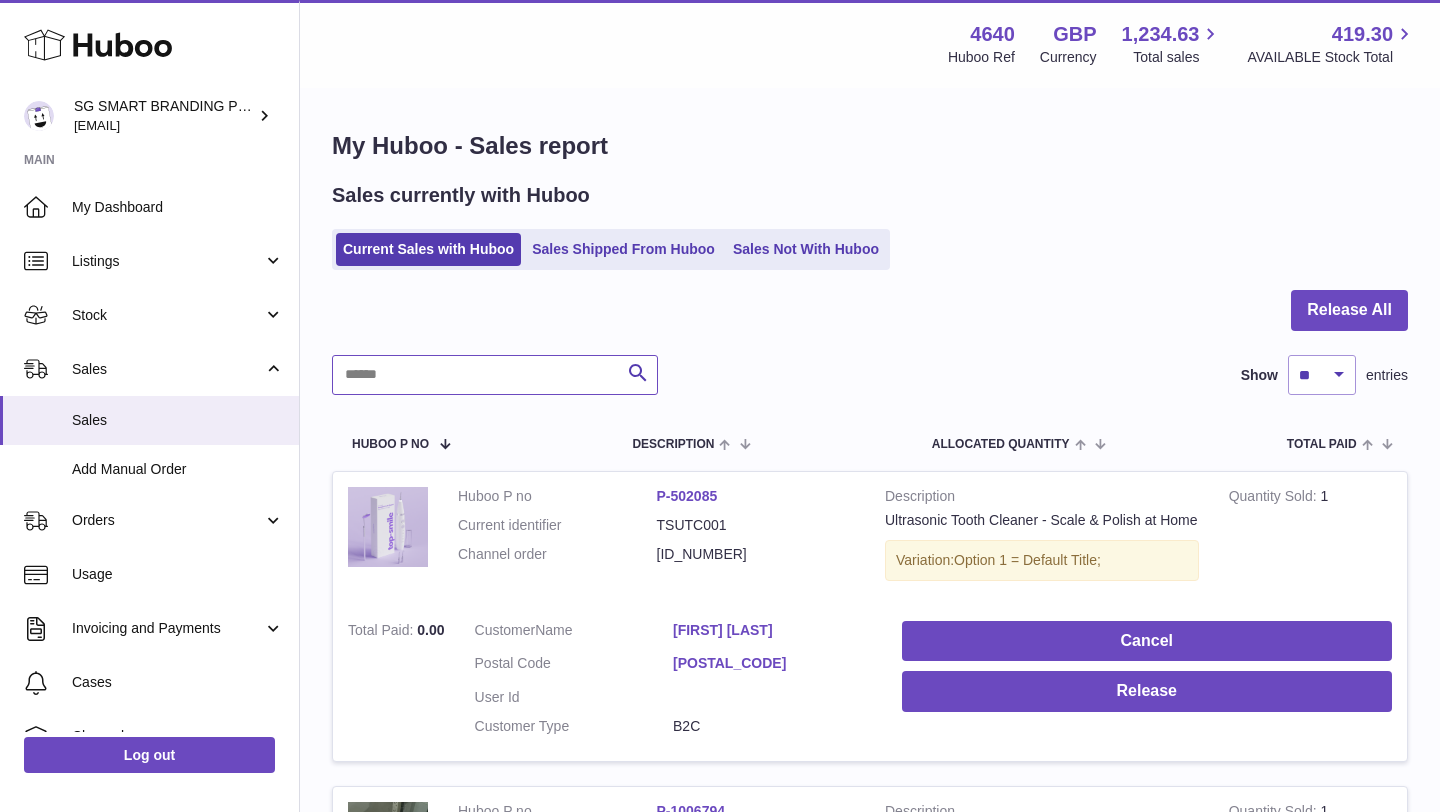 click at bounding box center [495, 375] 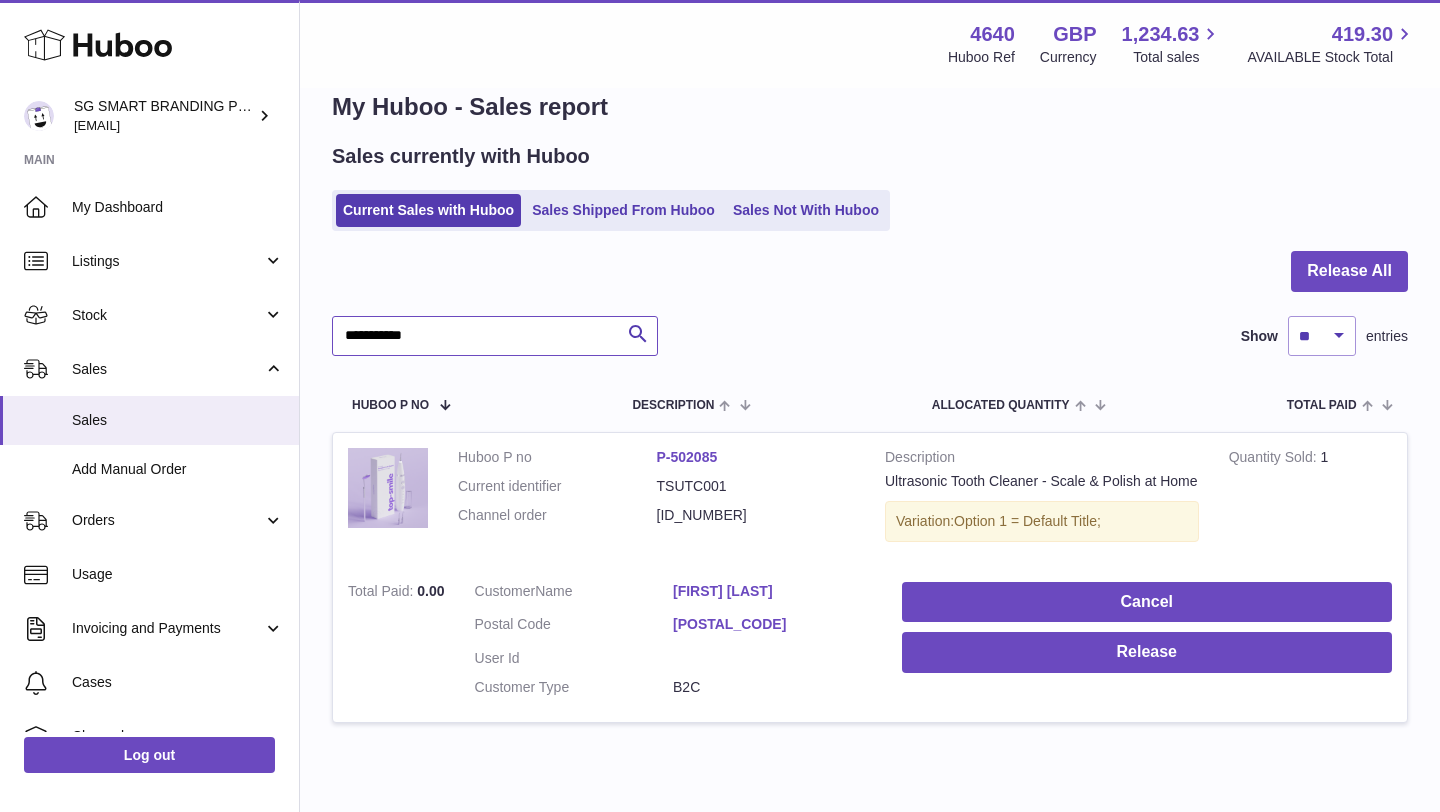 scroll, scrollTop: 38, scrollLeft: 0, axis: vertical 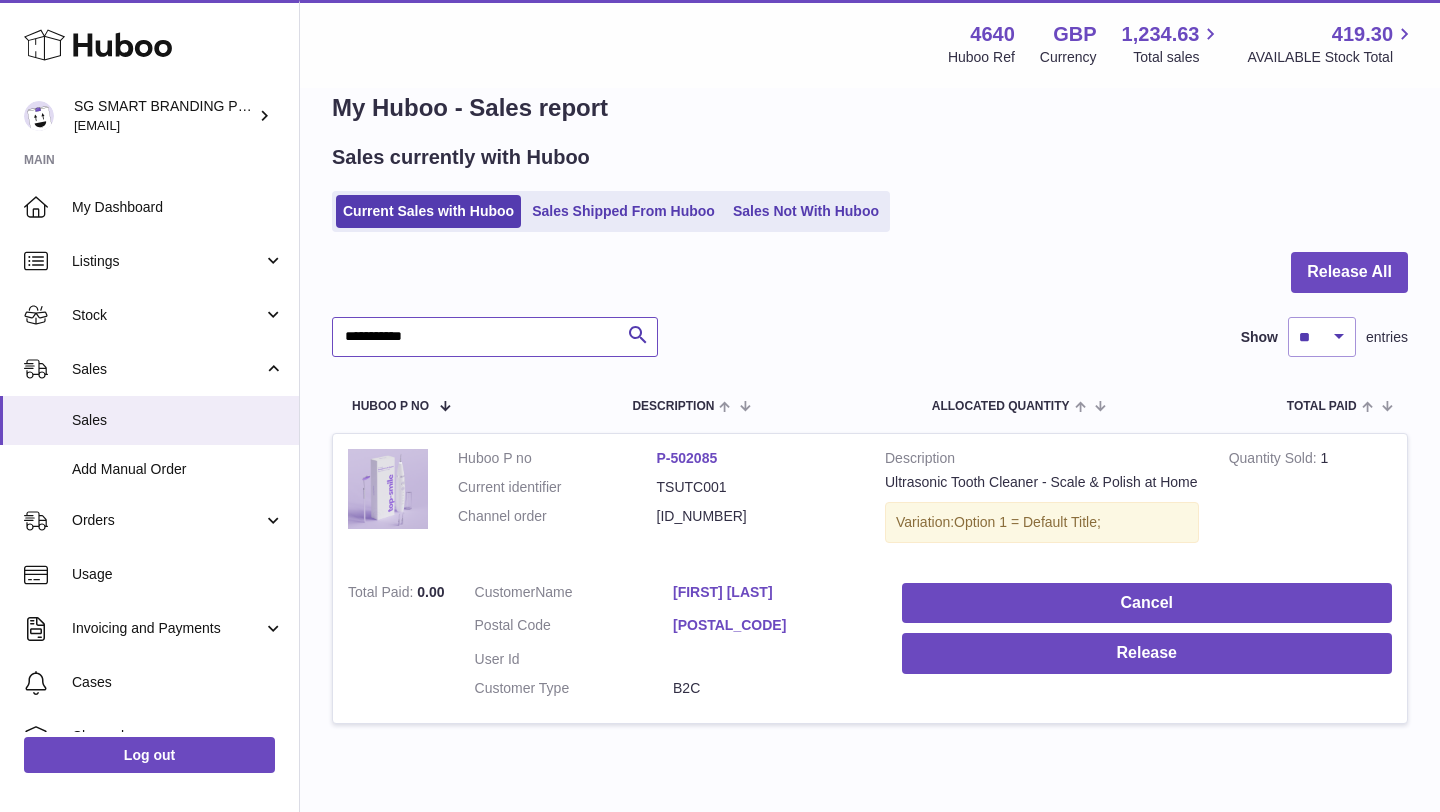 type on "**********" 